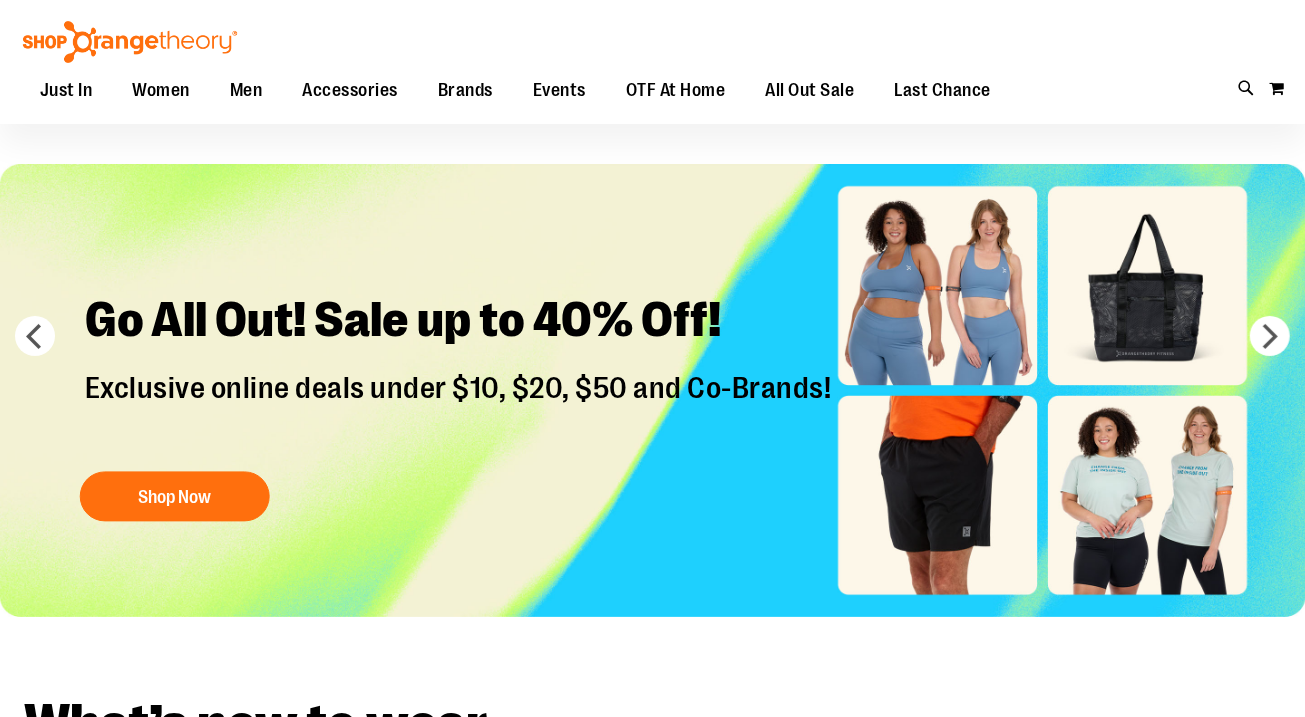 scroll, scrollTop: 0, scrollLeft: 0, axis: both 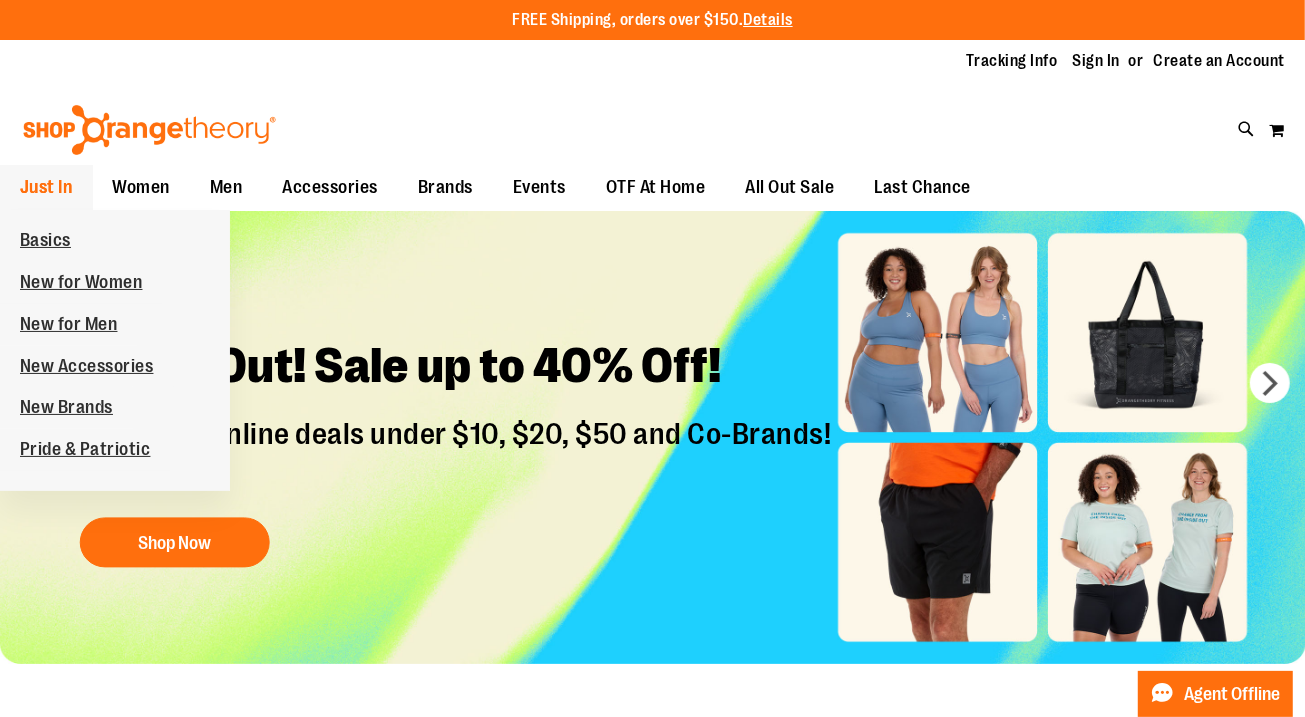 click on "Just In" at bounding box center (46, 187) 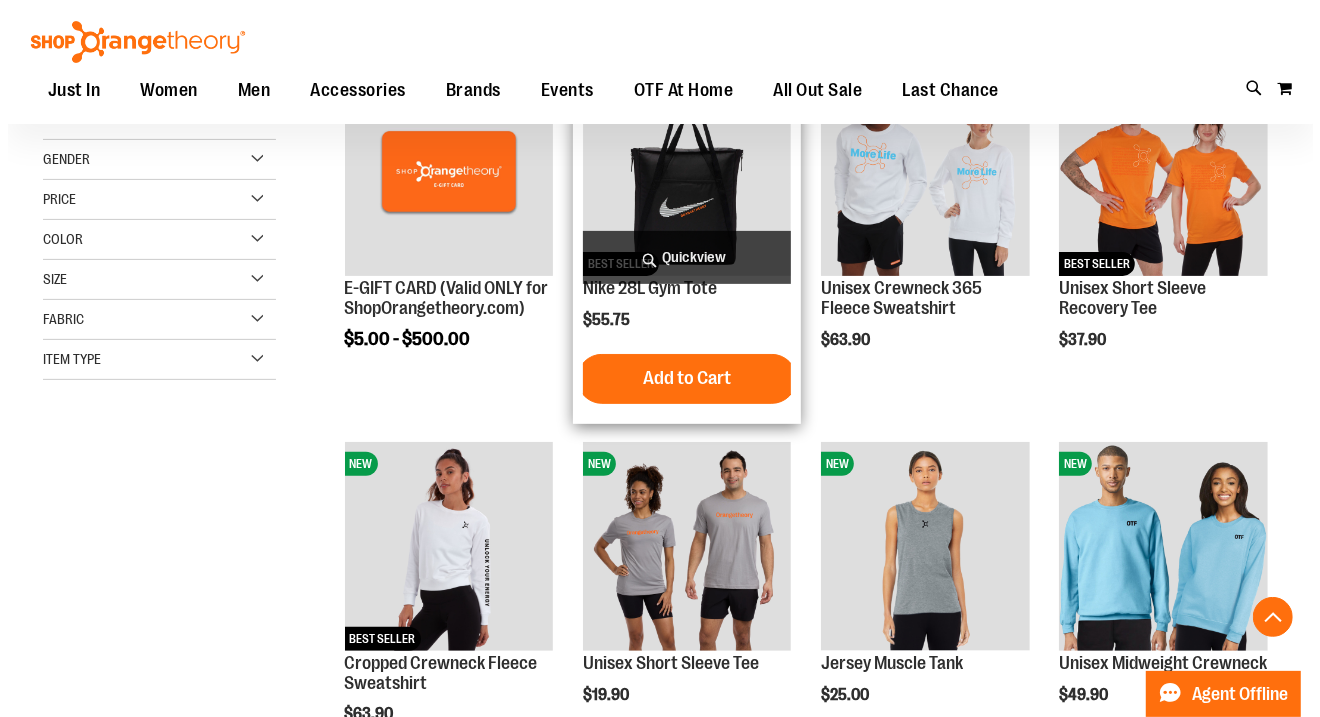scroll, scrollTop: 330, scrollLeft: 0, axis: vertical 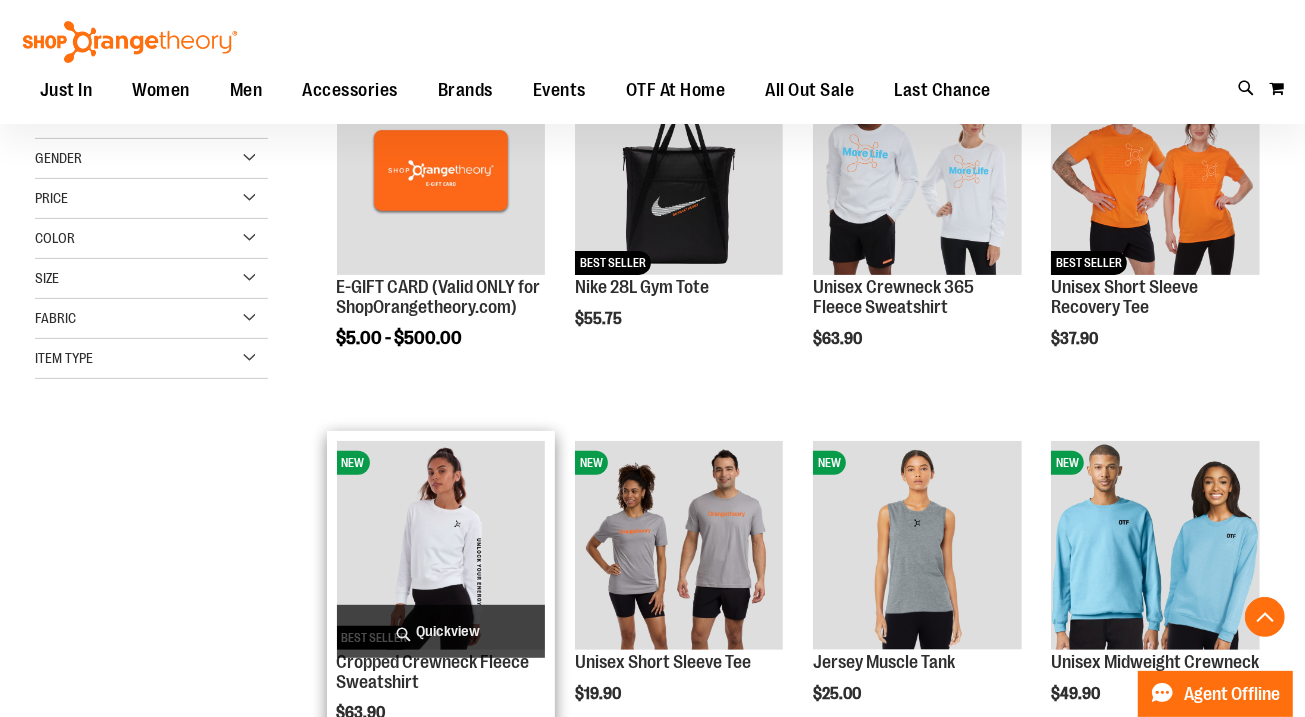 click on "Quickview" at bounding box center (441, 631) 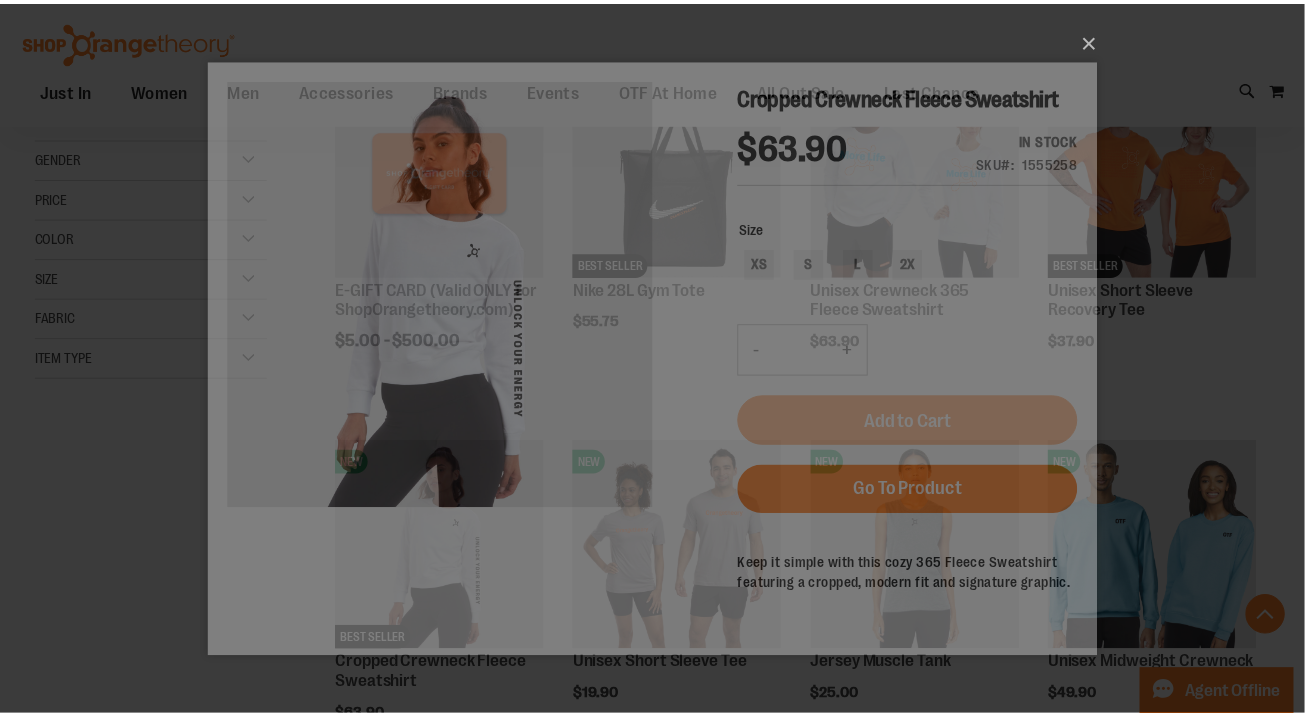 scroll, scrollTop: 0, scrollLeft: 0, axis: both 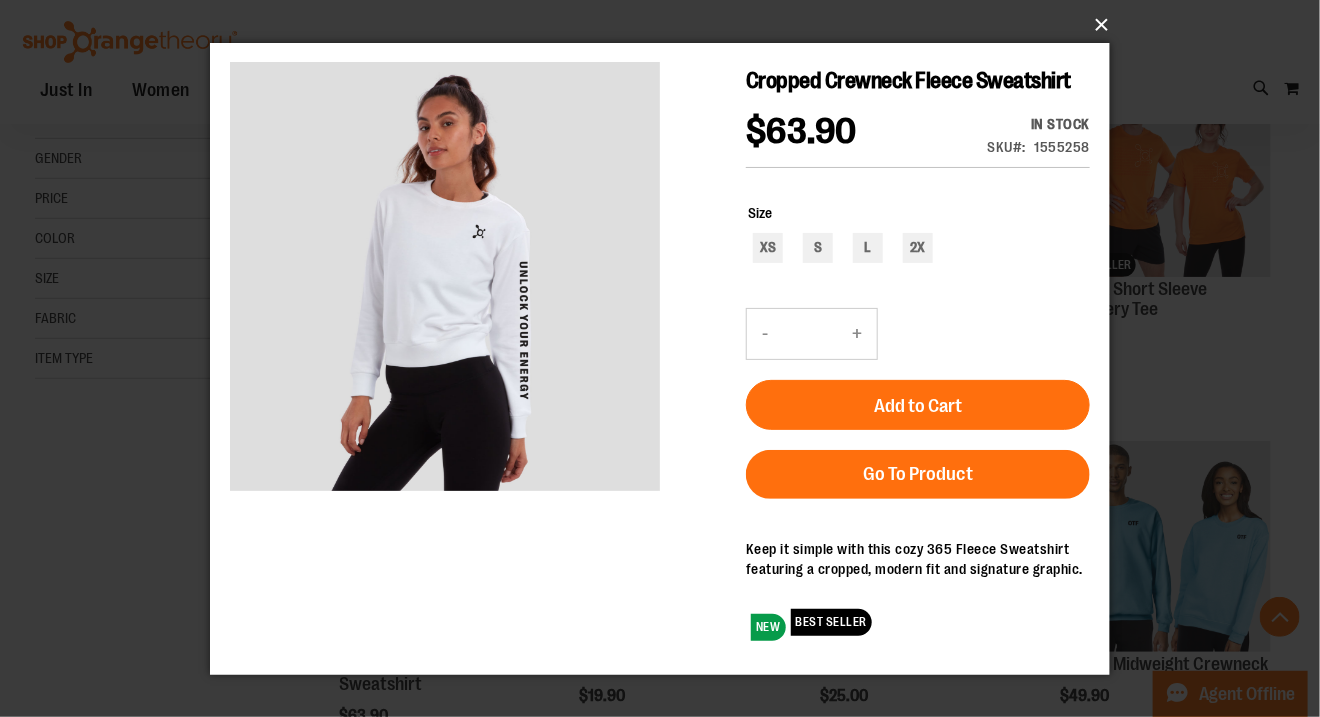 click on "×" at bounding box center (666, 25) 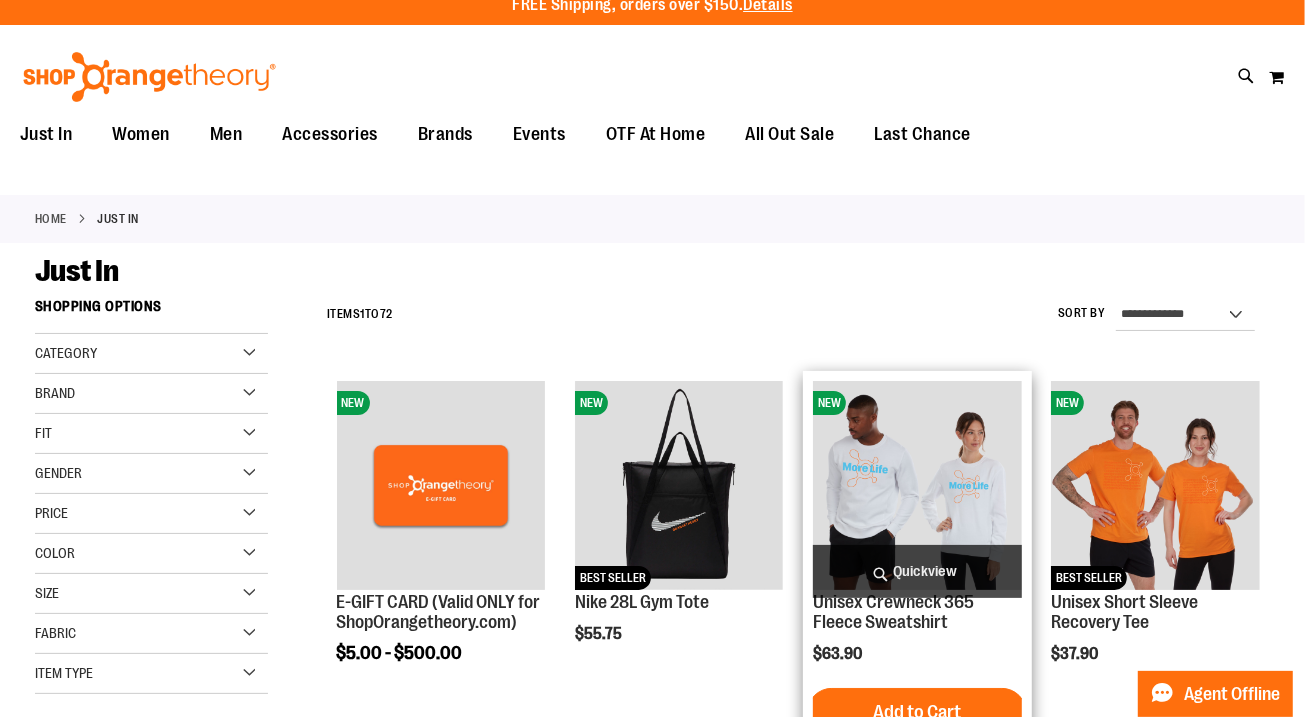 scroll, scrollTop: 0, scrollLeft: 0, axis: both 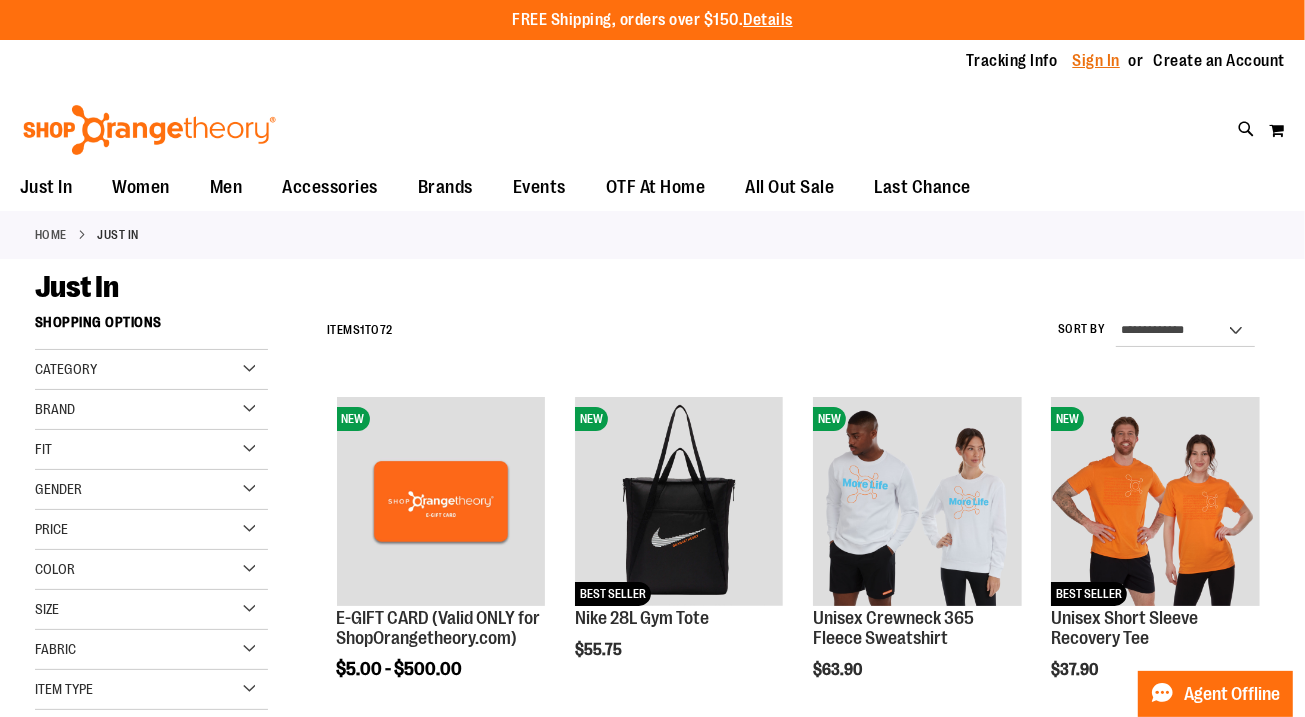 click on "Sign In" at bounding box center (1097, 61) 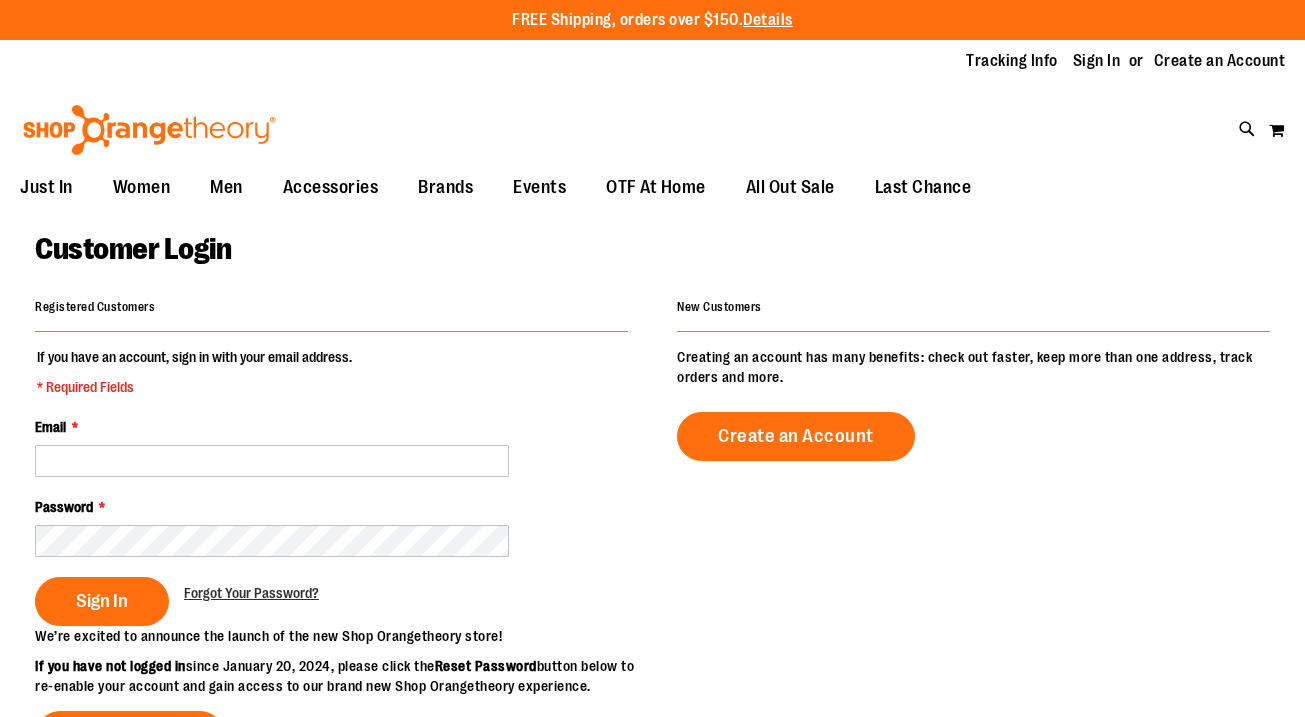scroll, scrollTop: 0, scrollLeft: 0, axis: both 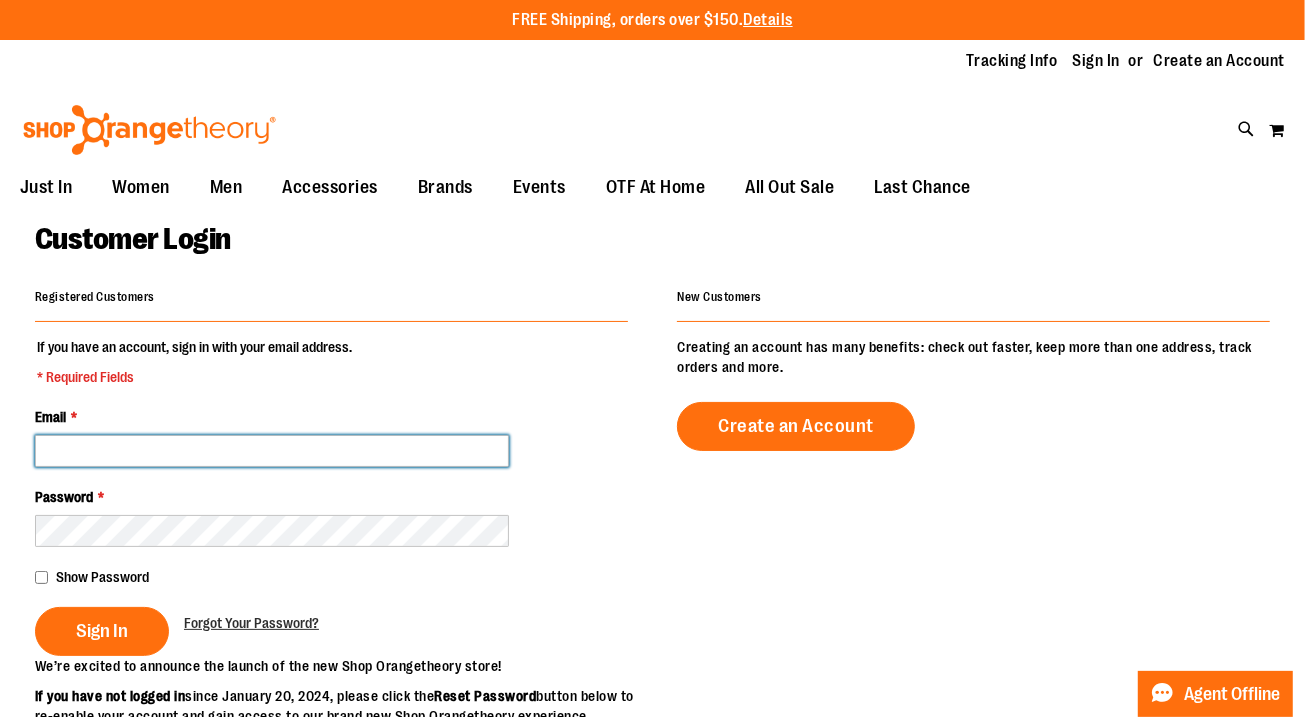 click on "Email *" at bounding box center (272, 451) 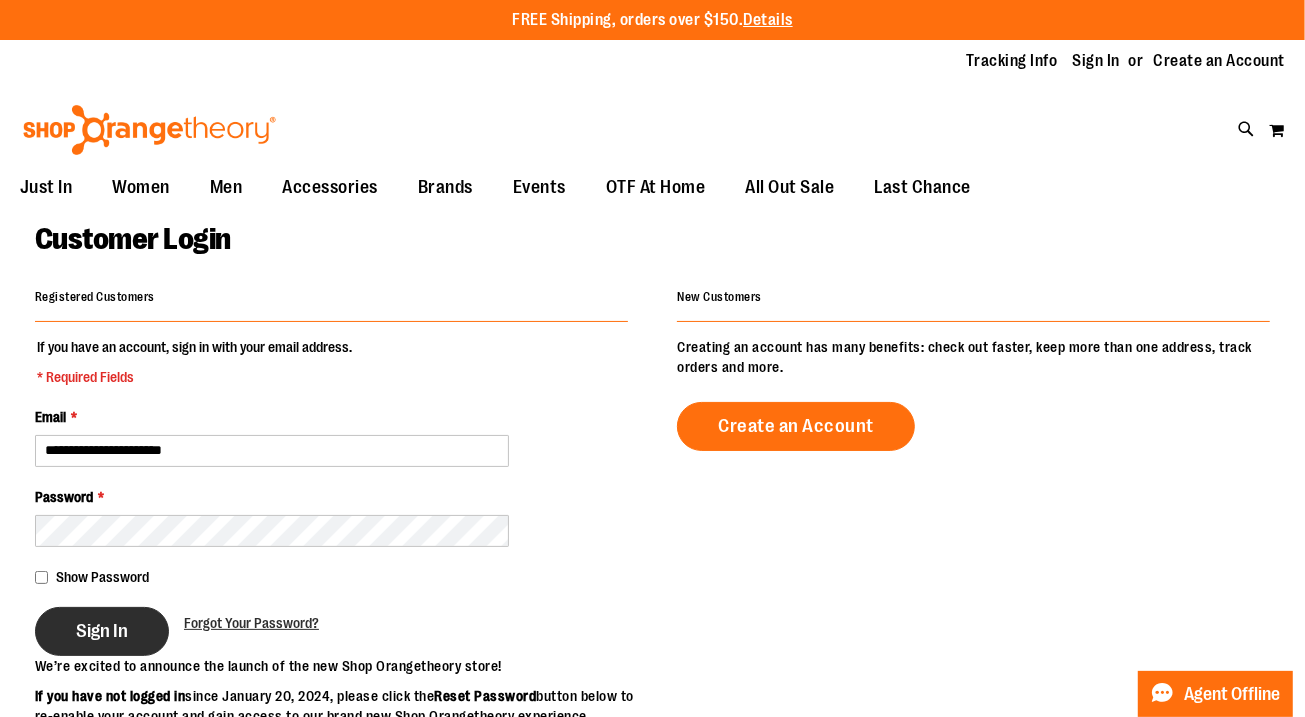 click on "Sign In" at bounding box center (102, 631) 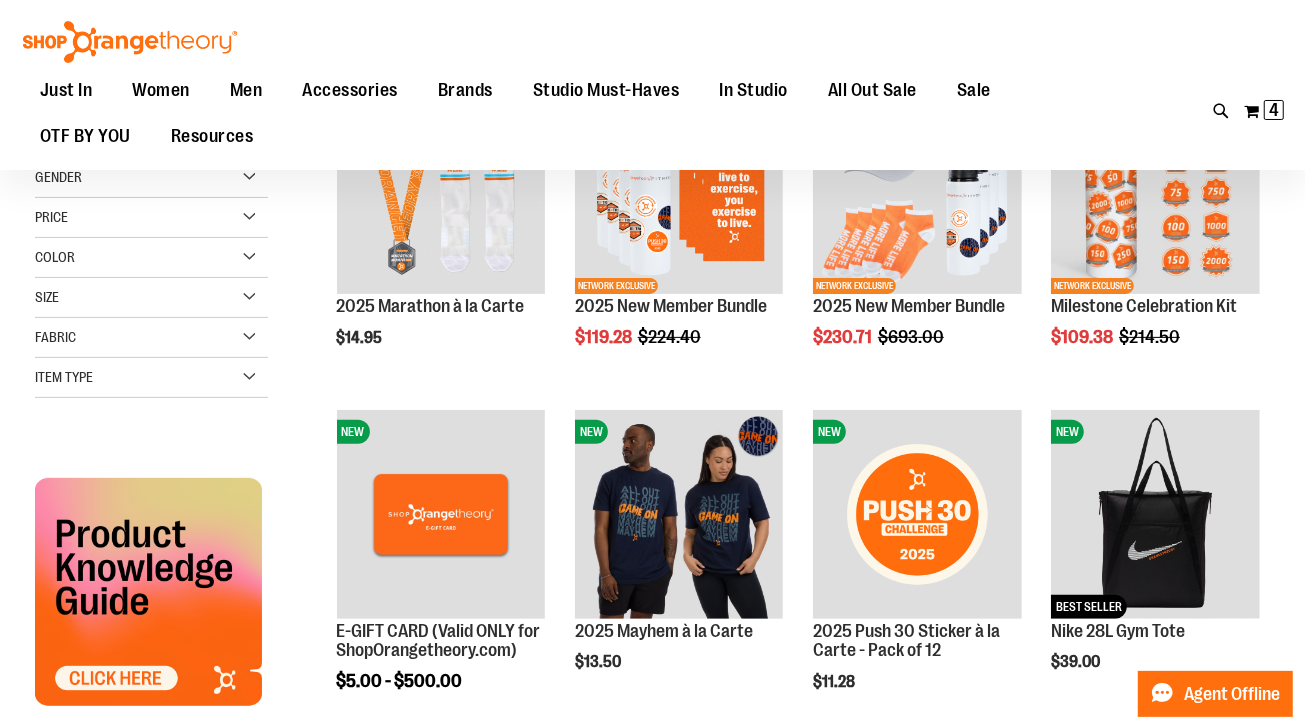 scroll, scrollTop: 317, scrollLeft: 0, axis: vertical 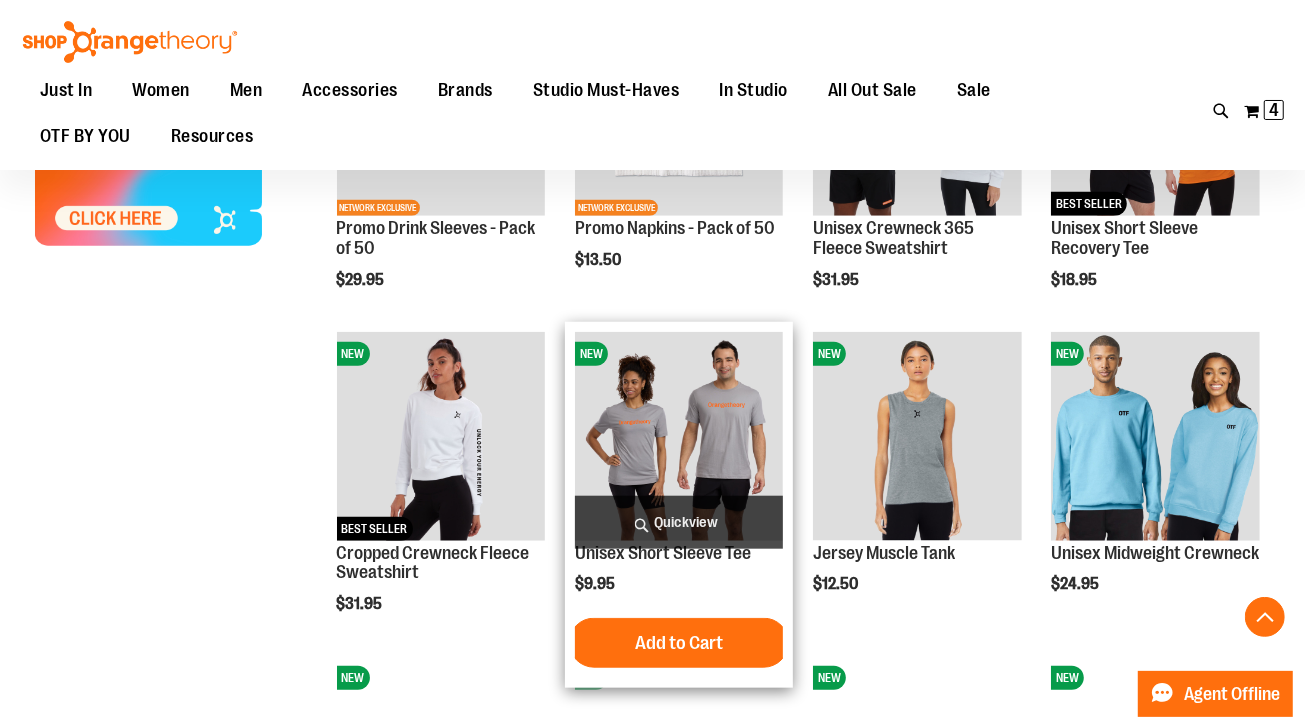 click on "Quickview" at bounding box center (679, 522) 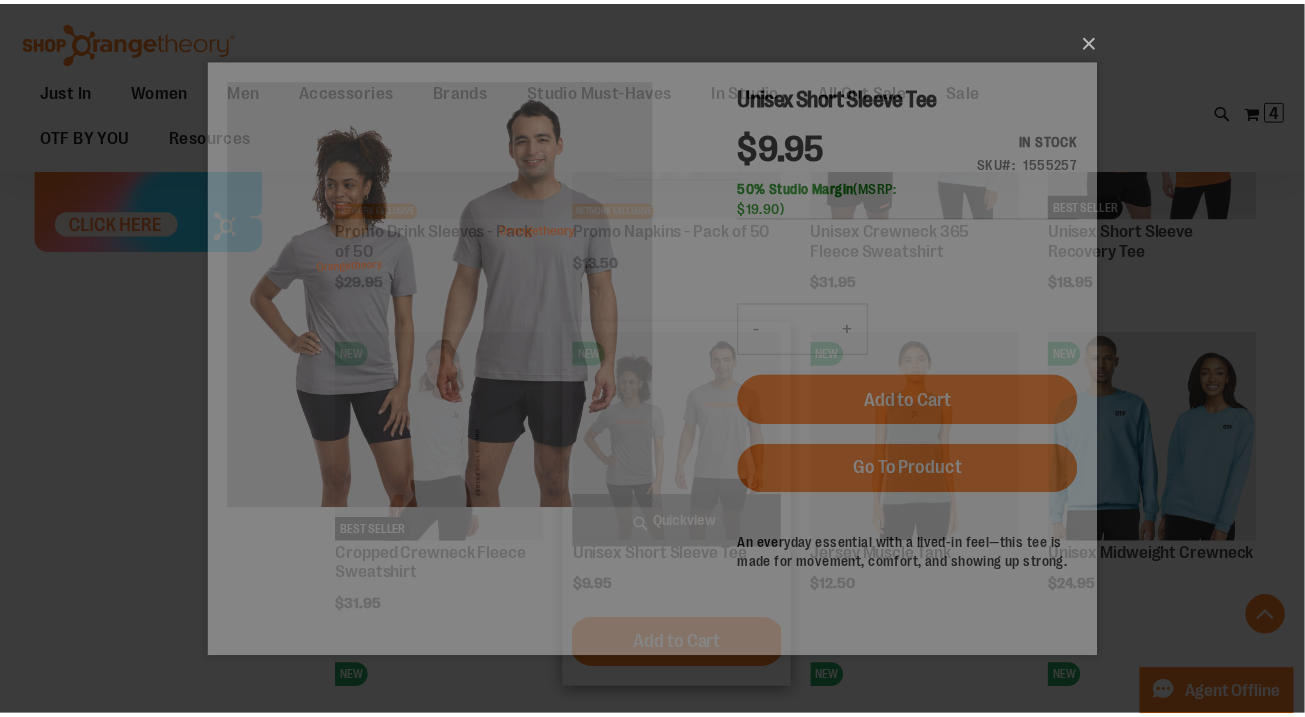 scroll, scrollTop: 0, scrollLeft: 0, axis: both 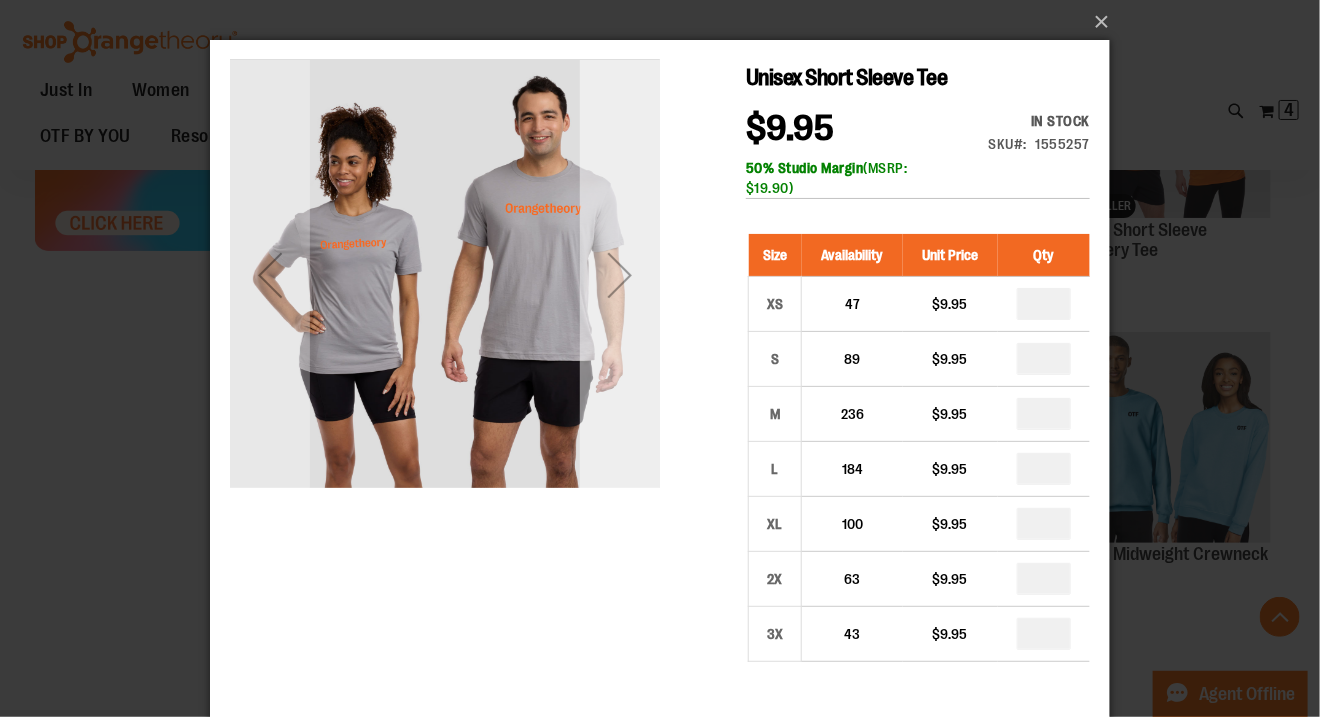 click at bounding box center [619, 274] 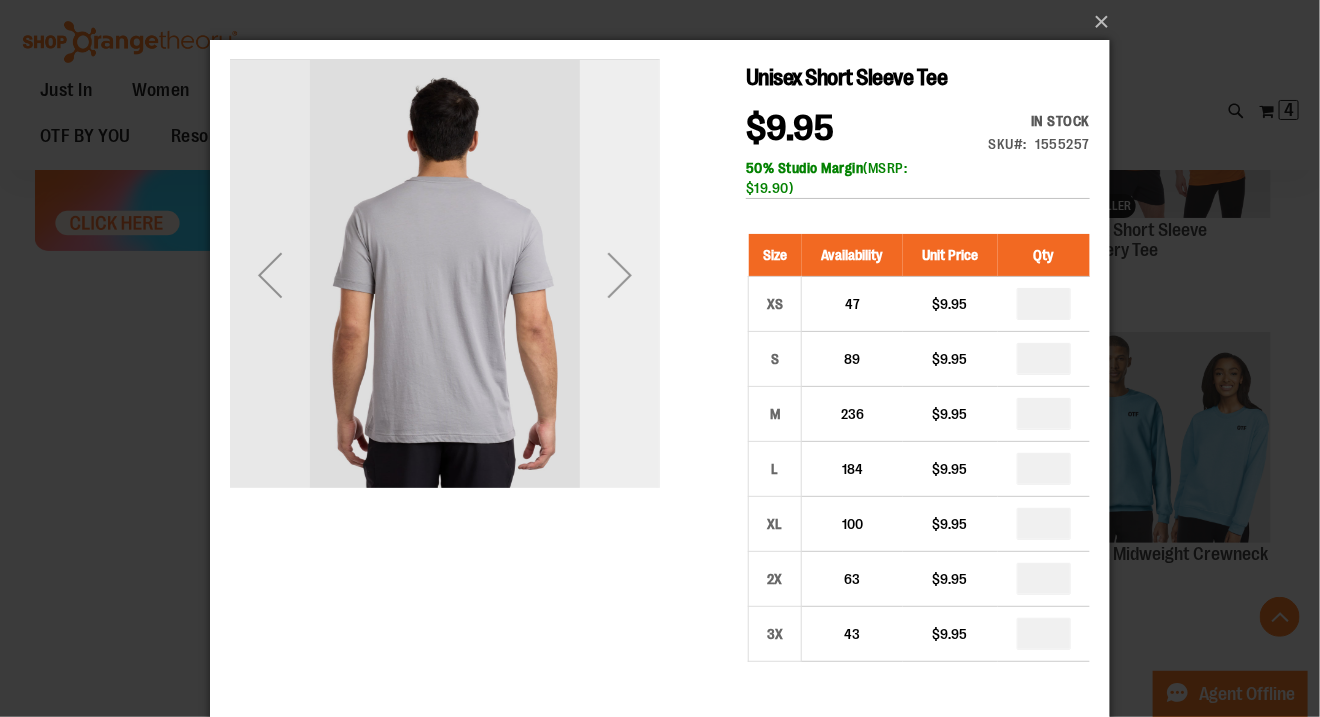 click at bounding box center (619, 274) 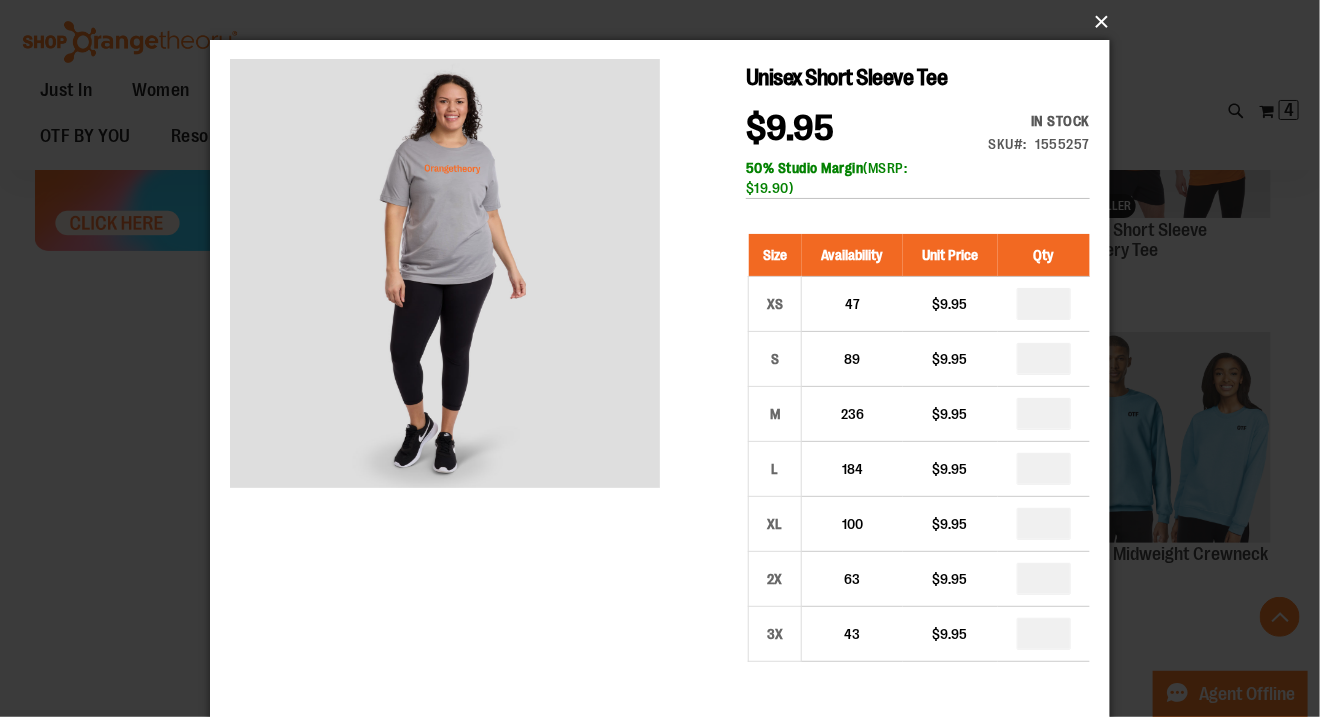 click on "×" at bounding box center (666, 22) 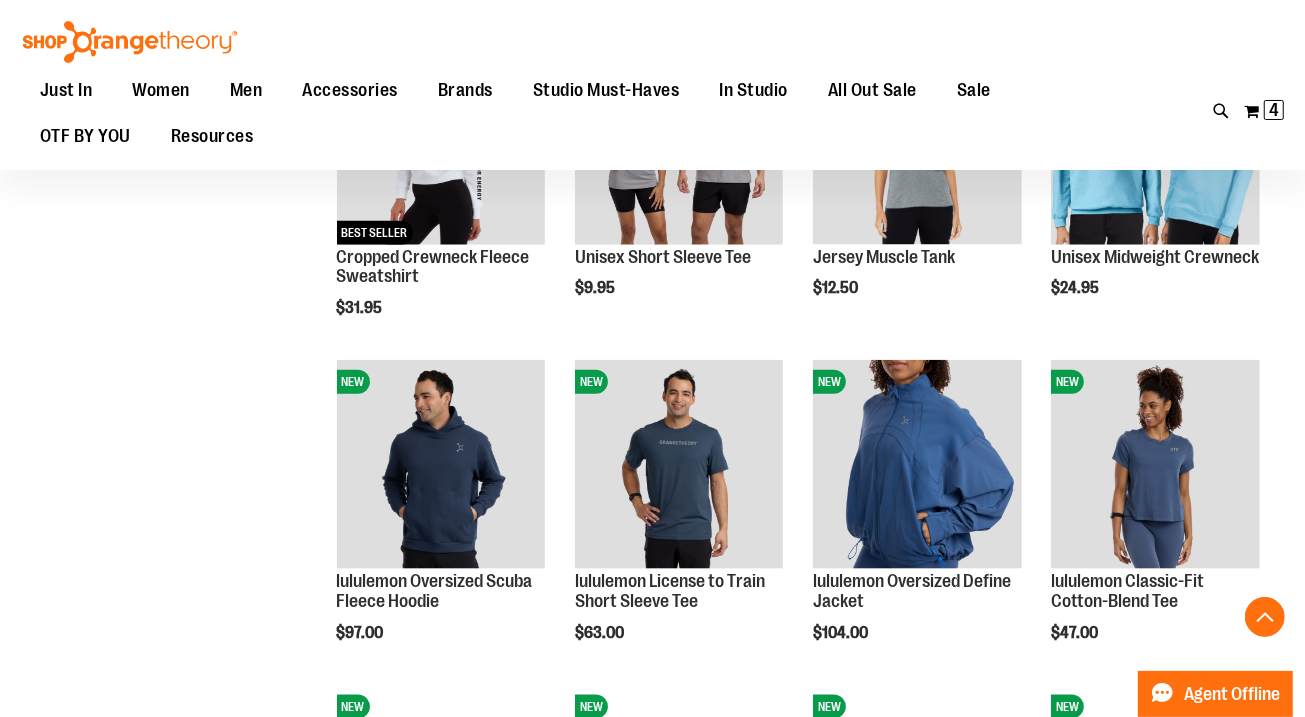 scroll, scrollTop: 1336, scrollLeft: 0, axis: vertical 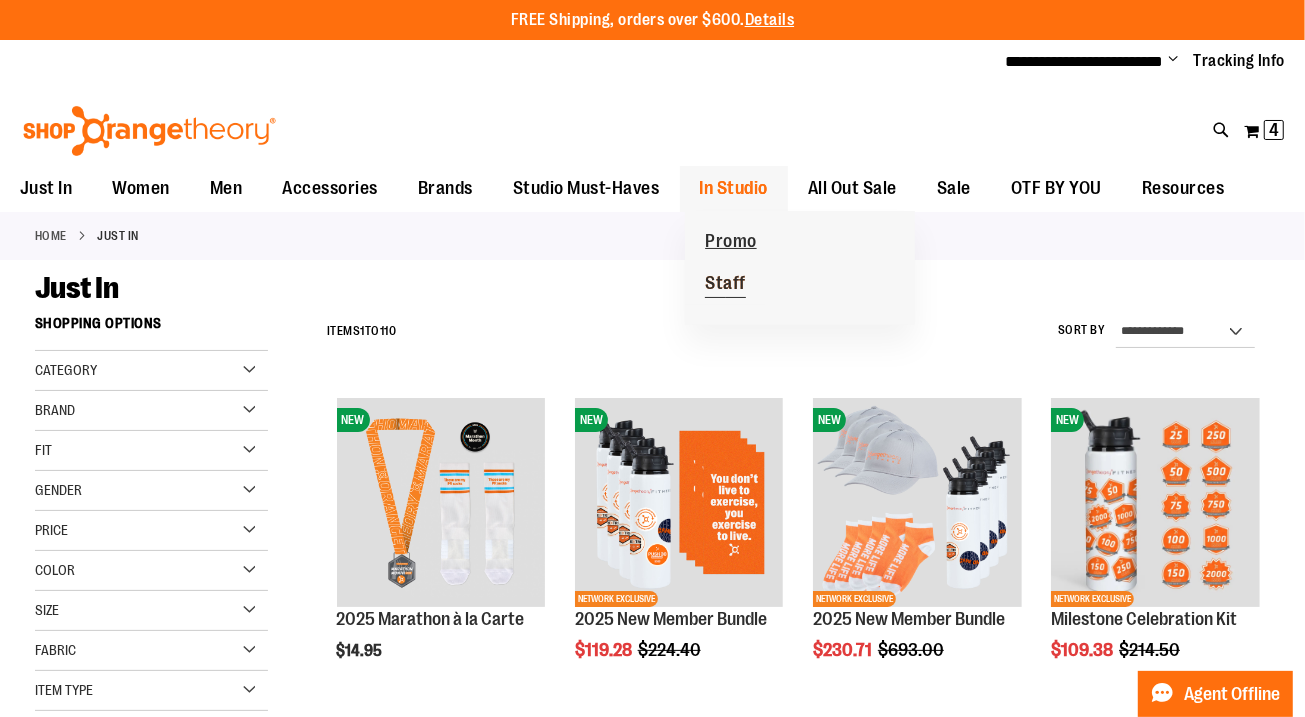 click on "Staff" at bounding box center (725, 285) 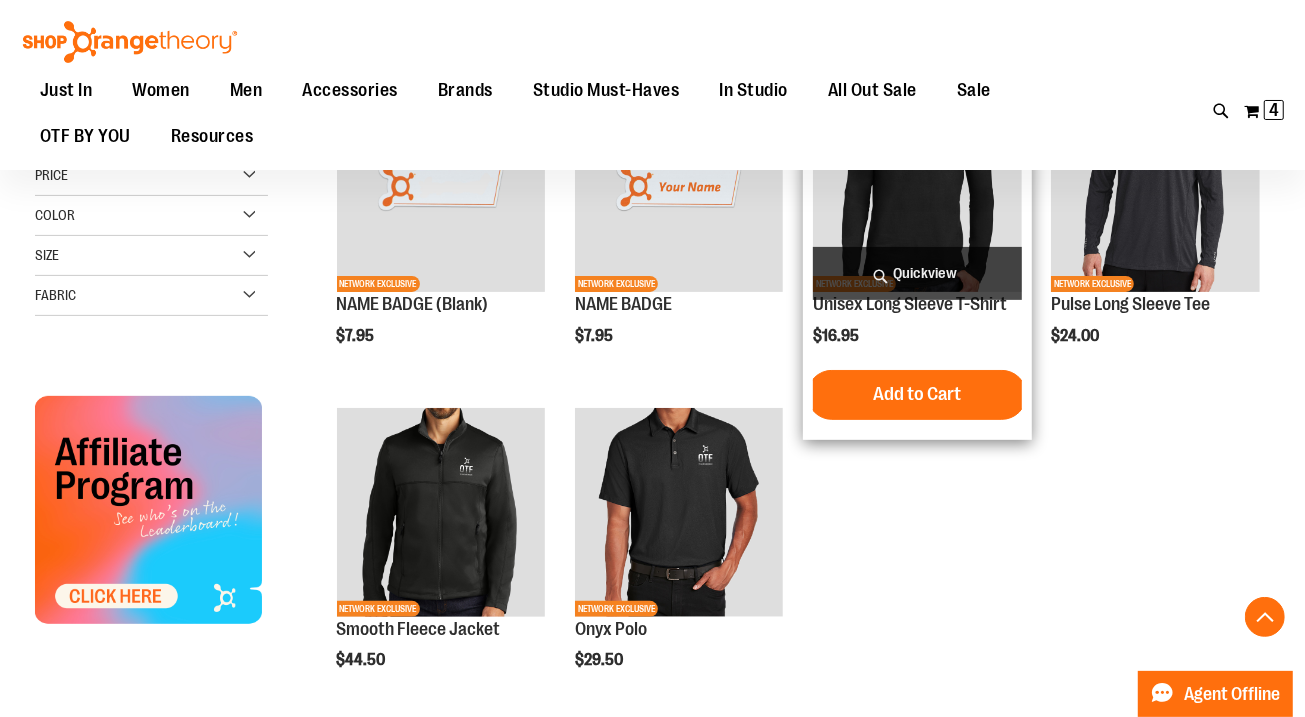 scroll, scrollTop: 324, scrollLeft: 0, axis: vertical 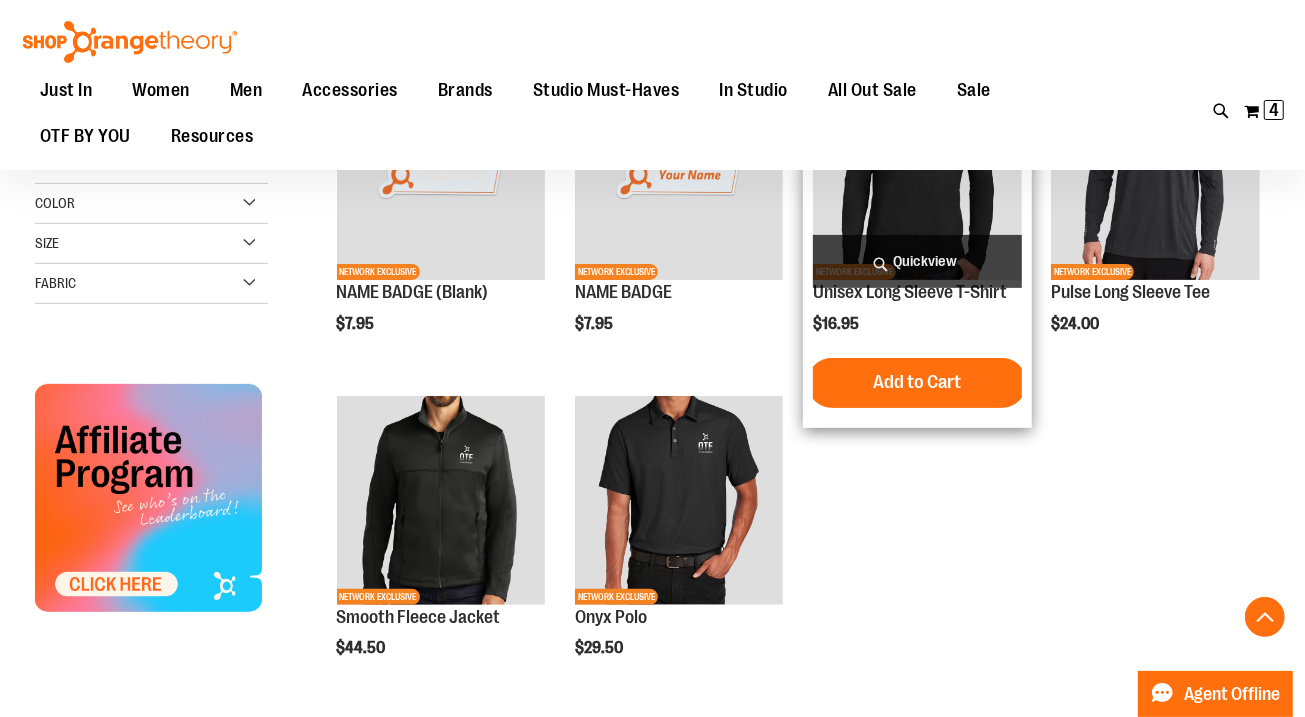 click on "NETWORK EXCLUSIVE
NAME BADGE (Blank)
$7.95
Quickview" at bounding box center (793, 385) 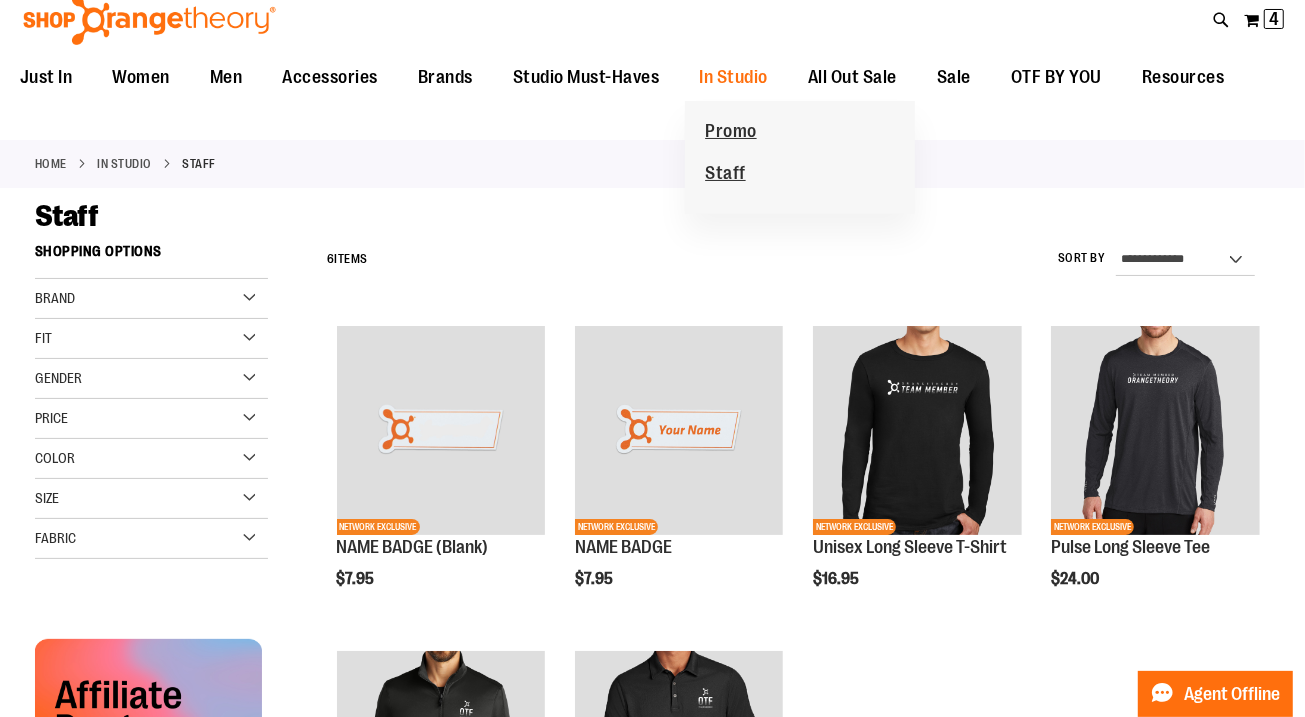 scroll, scrollTop: 0, scrollLeft: 0, axis: both 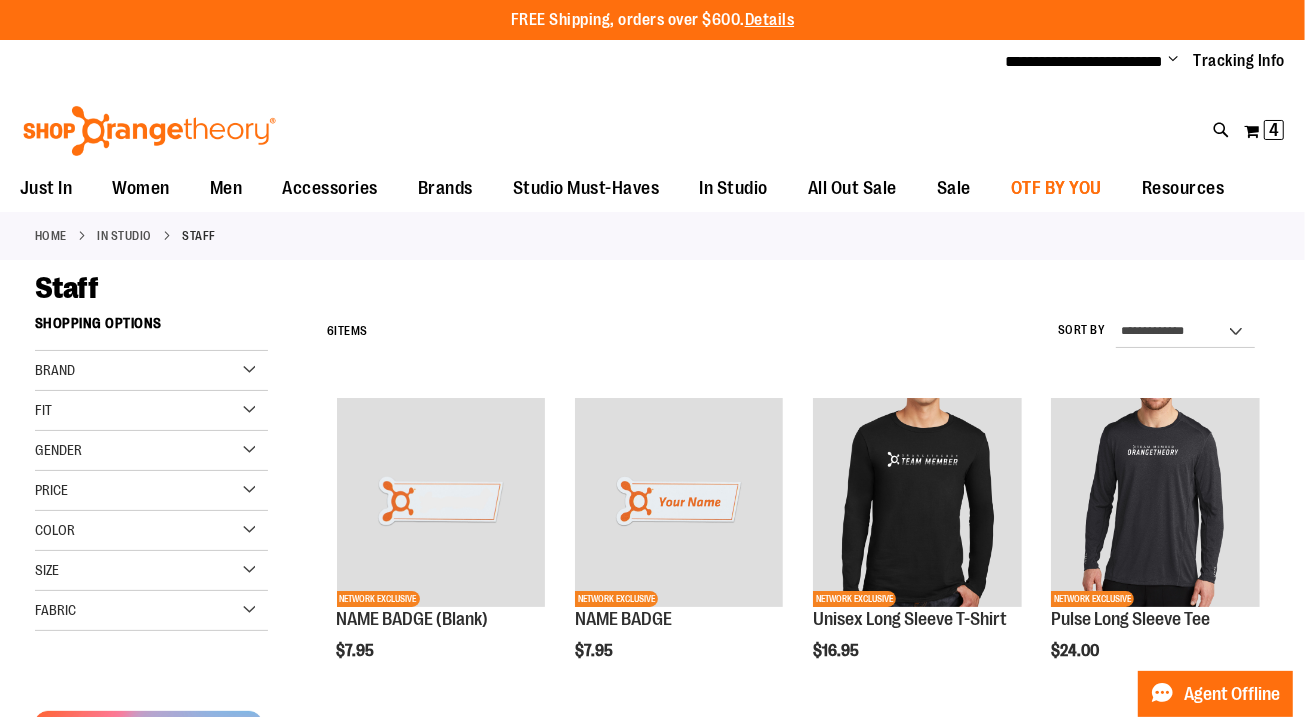 click on "OTF BY YOU" at bounding box center [1056, 188] 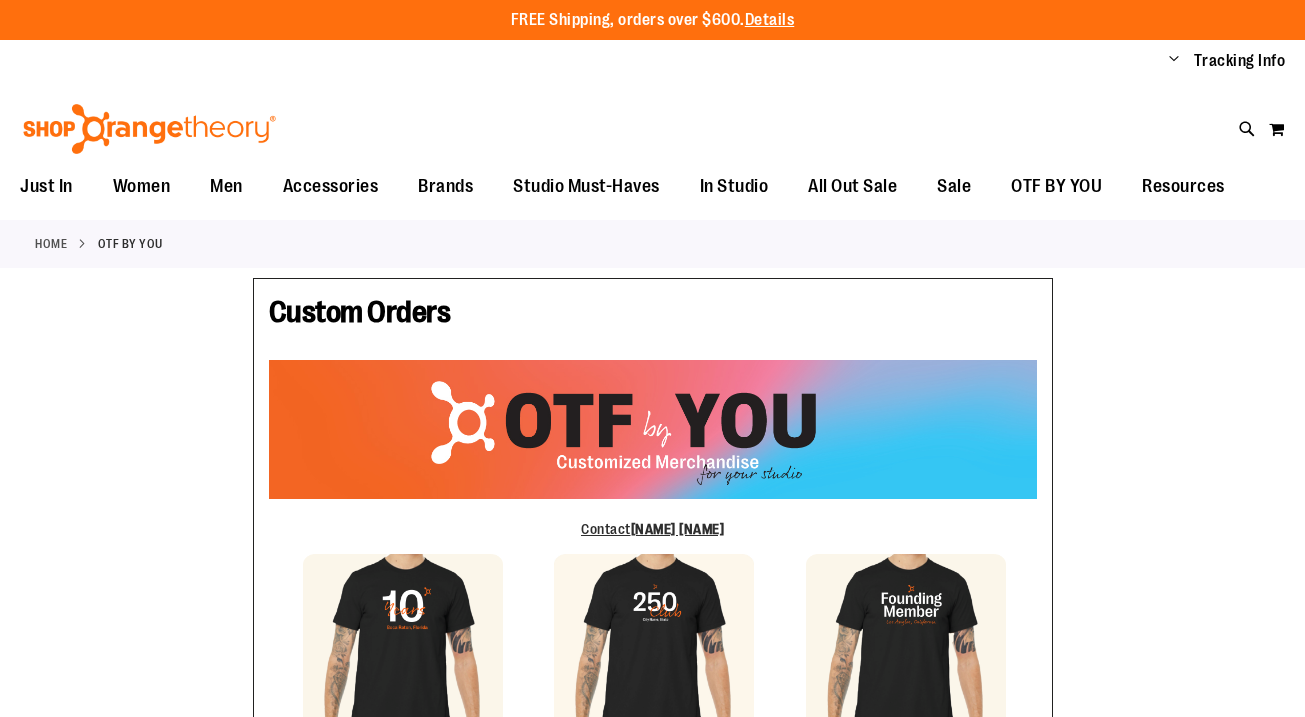scroll, scrollTop: 0, scrollLeft: 0, axis: both 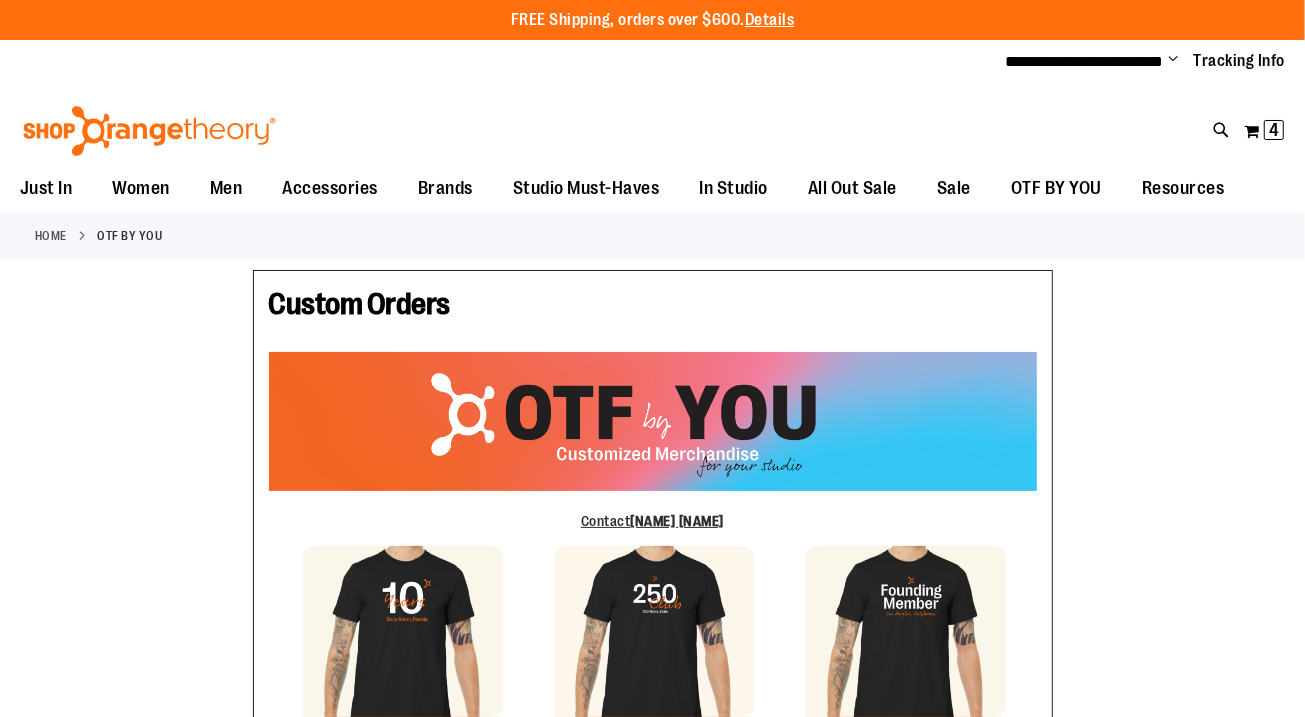 type on "*****" 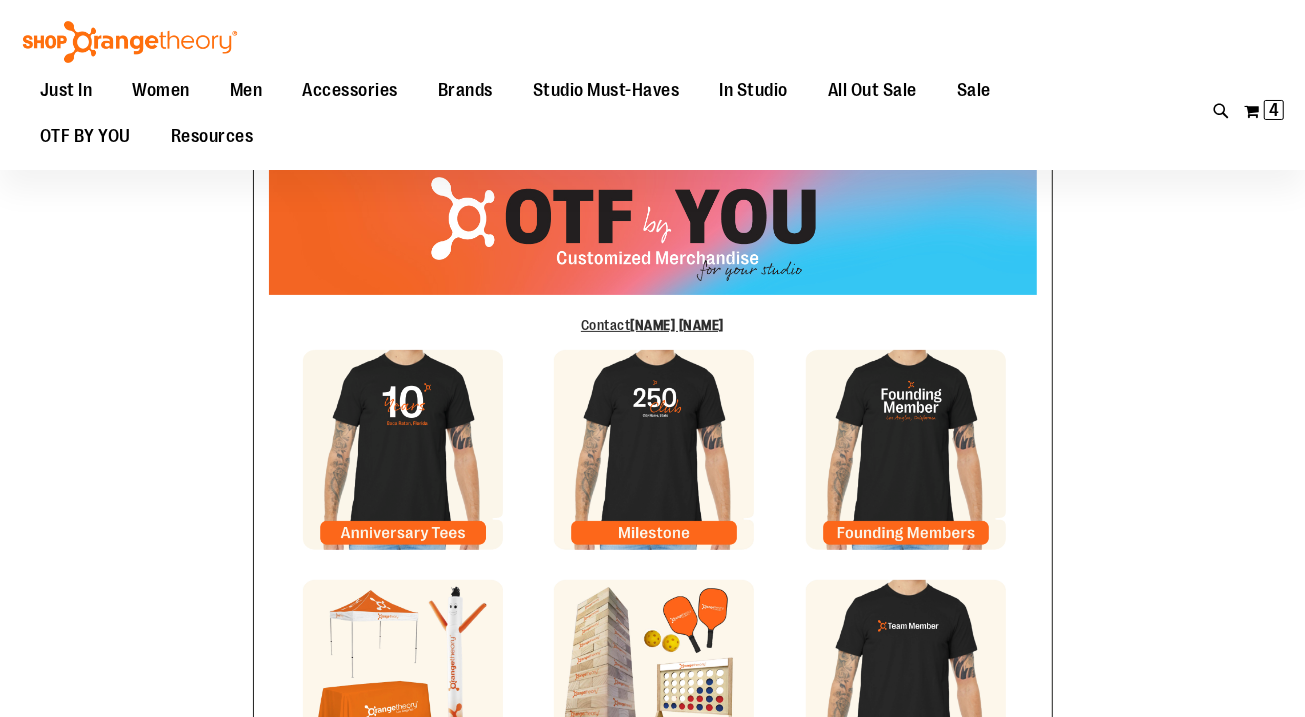 scroll, scrollTop: 197, scrollLeft: 0, axis: vertical 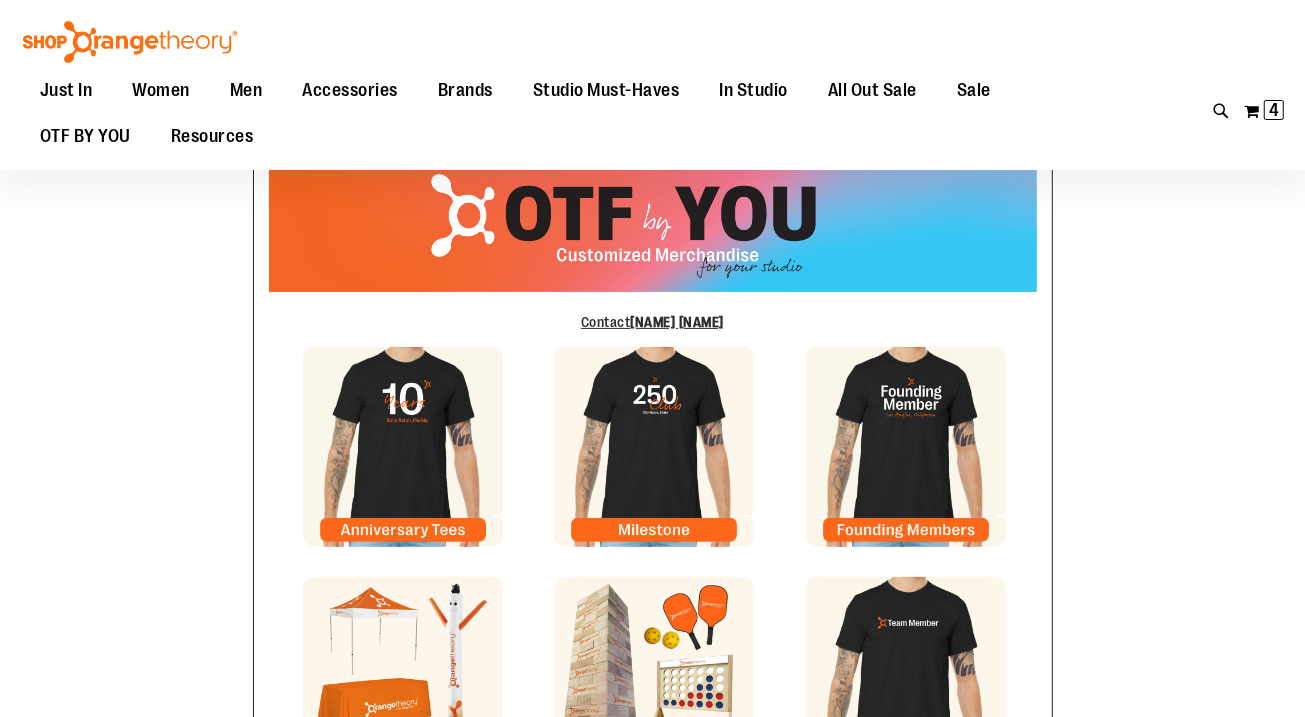 click at bounding box center (403, 447) 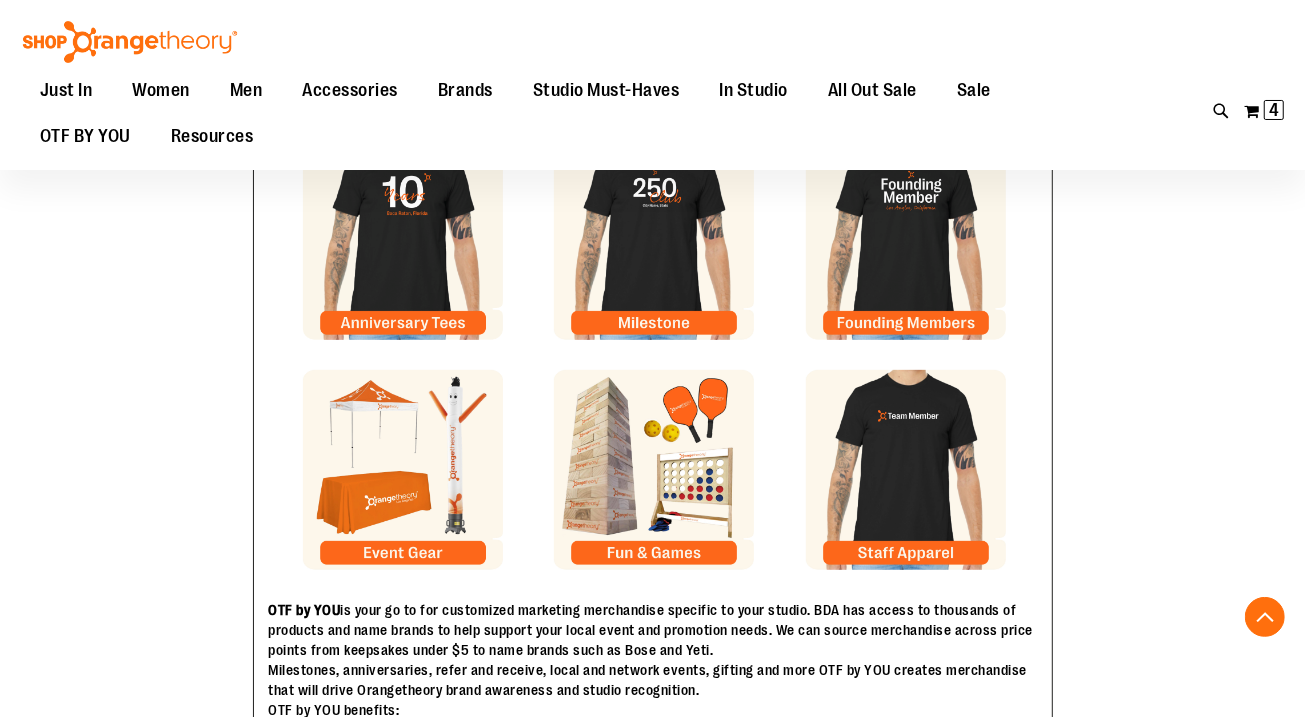 scroll, scrollTop: 484, scrollLeft: 0, axis: vertical 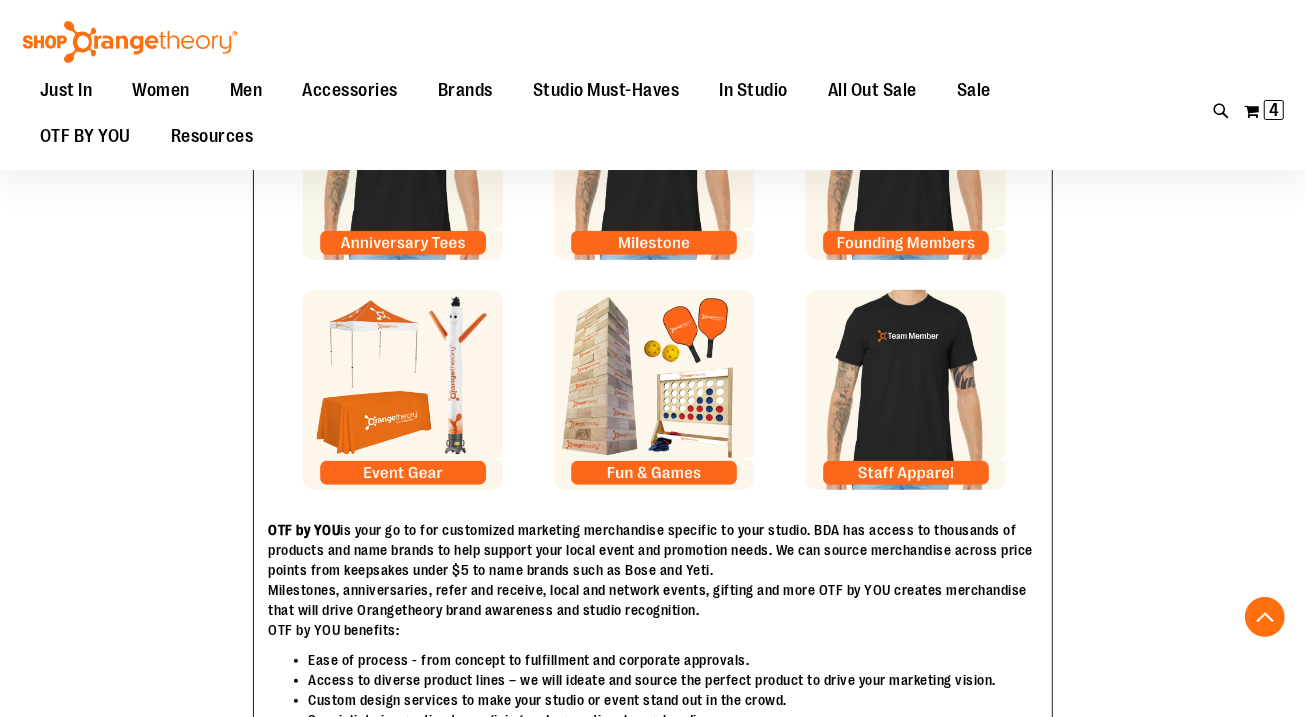 click at bounding box center (906, 390) 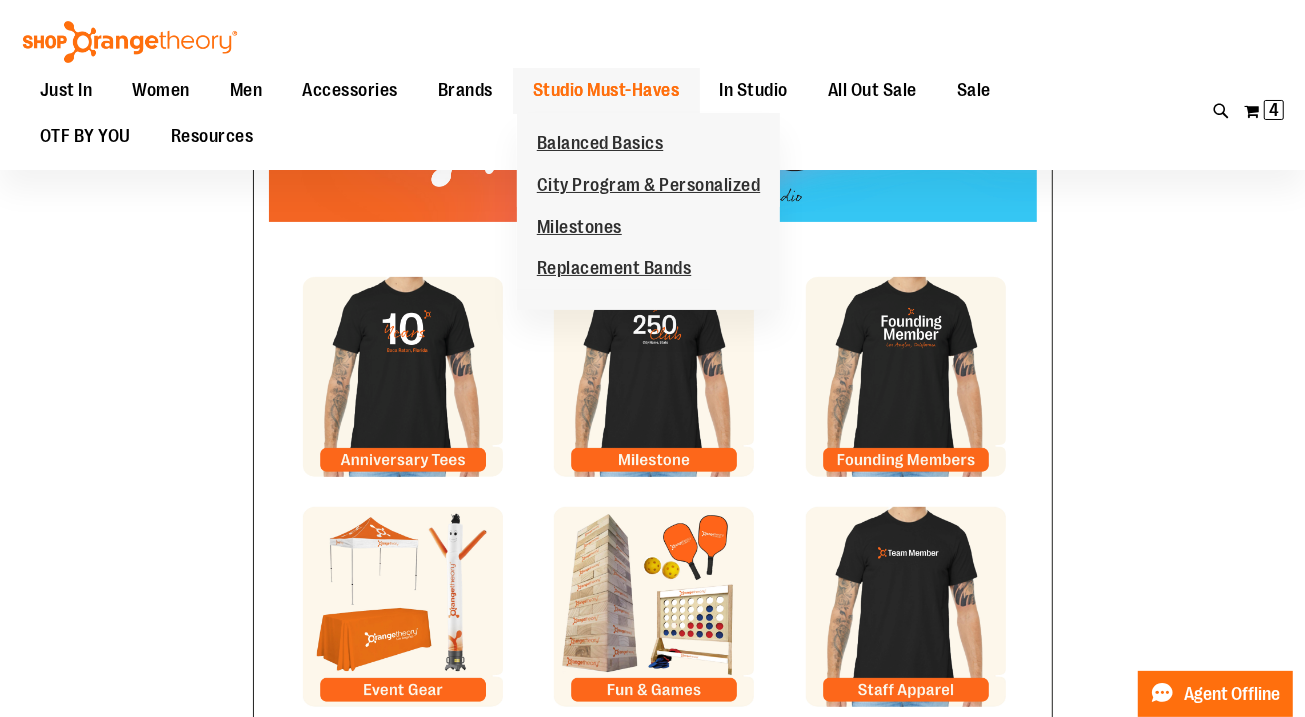 scroll, scrollTop: 266, scrollLeft: 0, axis: vertical 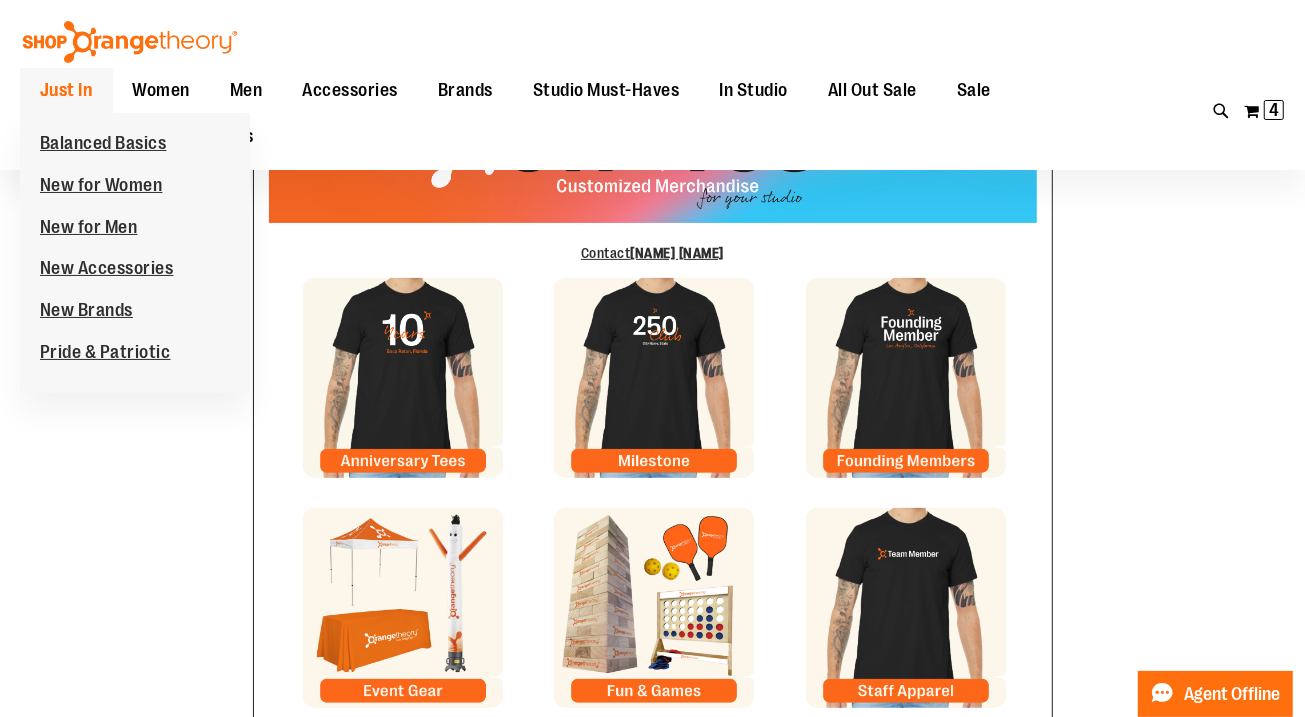 click on "Just In" at bounding box center [66, 90] 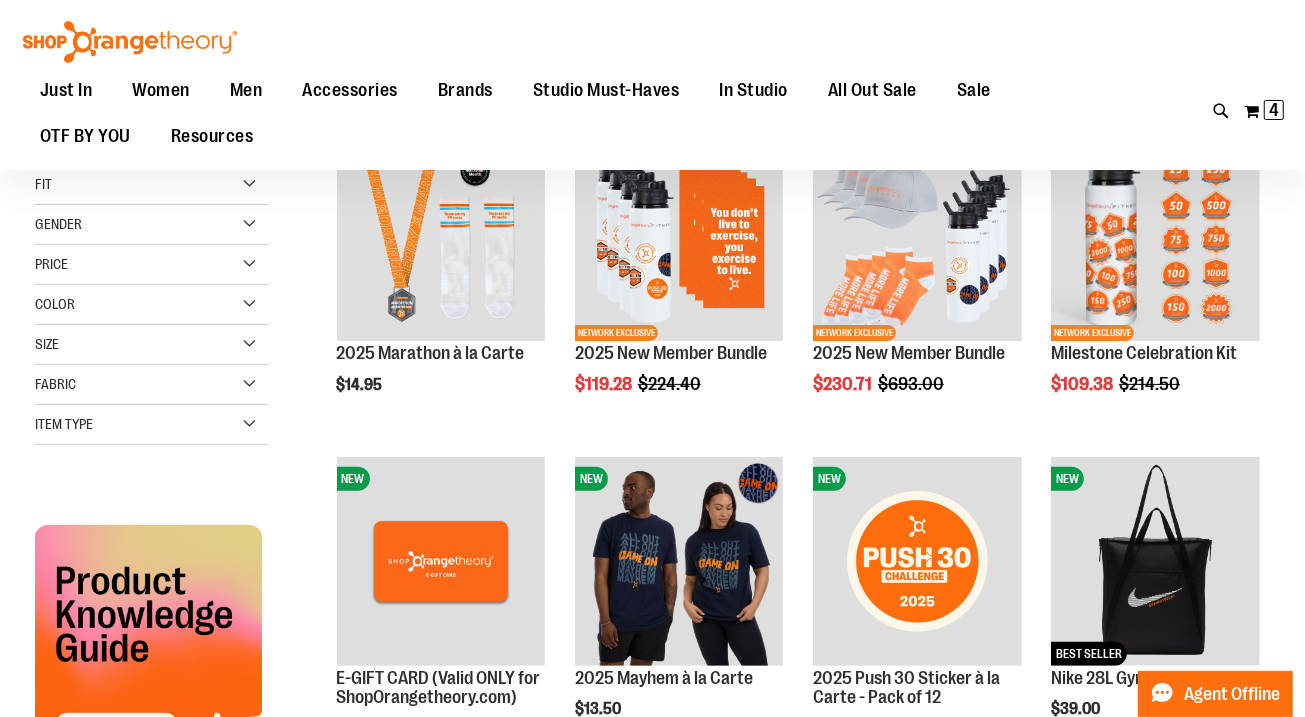 scroll, scrollTop: 266, scrollLeft: 0, axis: vertical 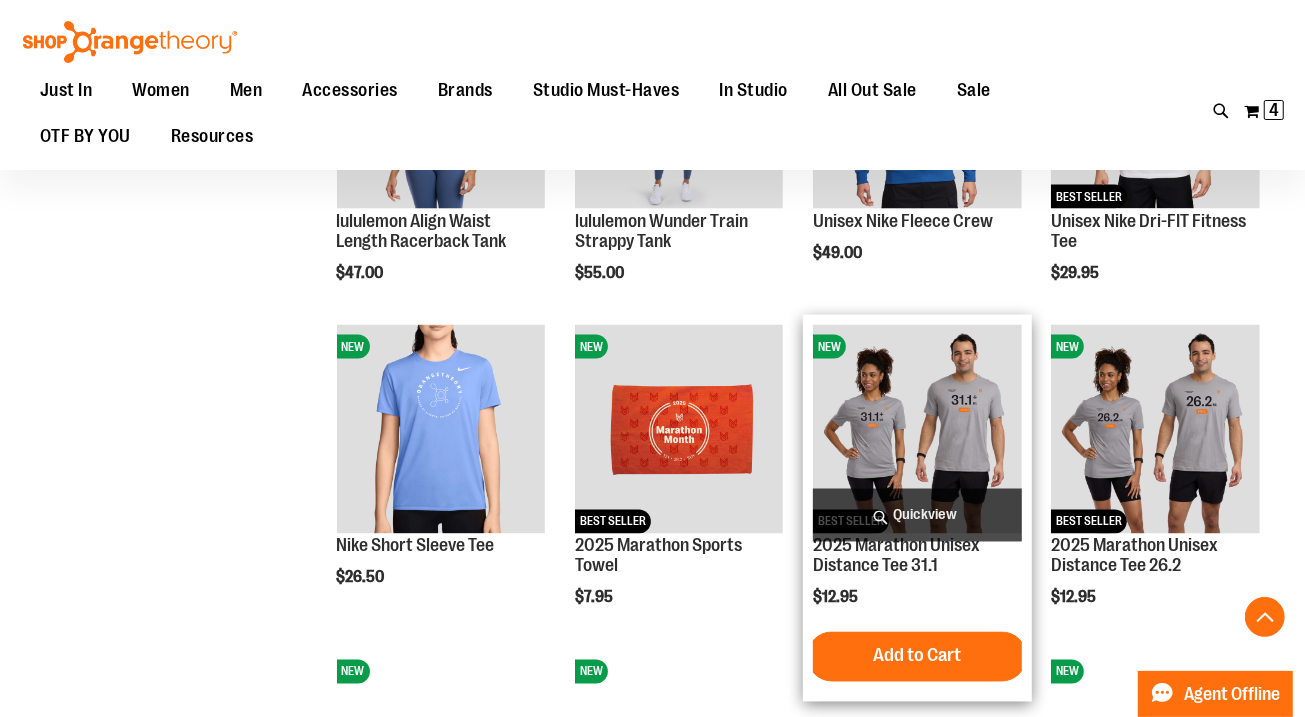 click on "Quickview" at bounding box center [917, 515] 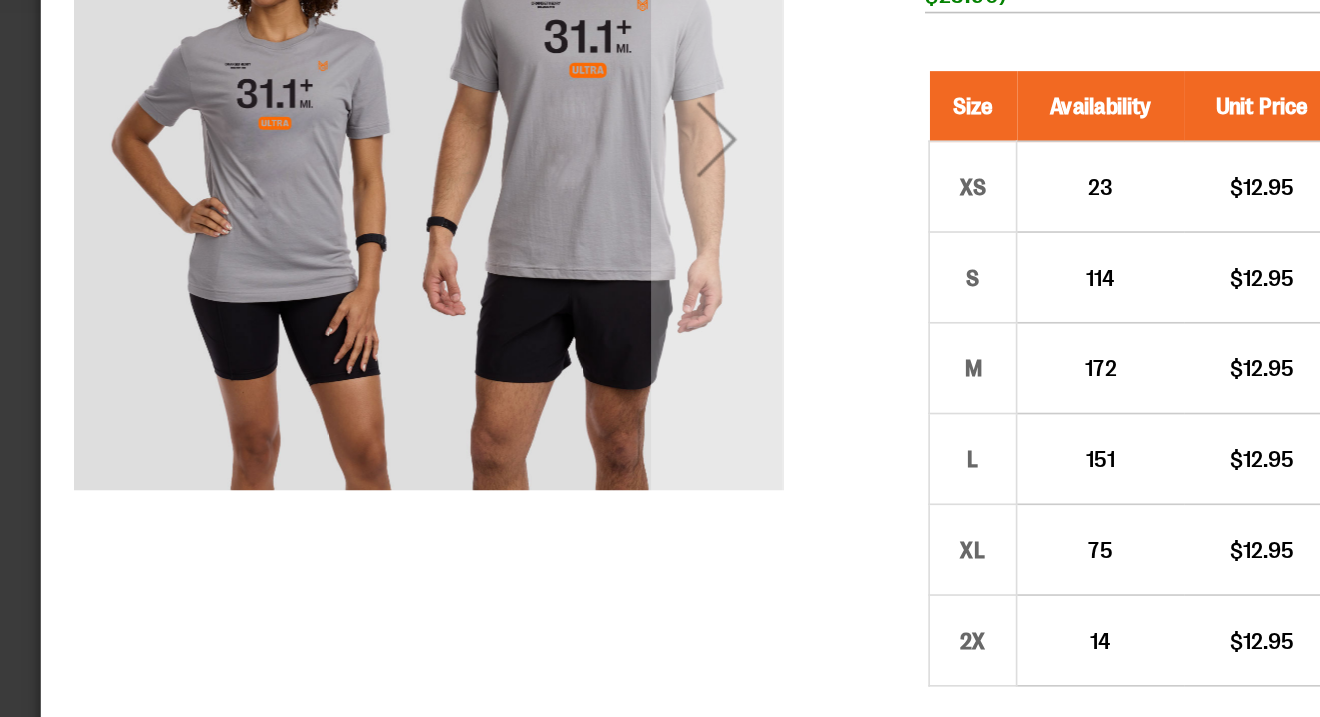 scroll, scrollTop: 2018, scrollLeft: 0, axis: vertical 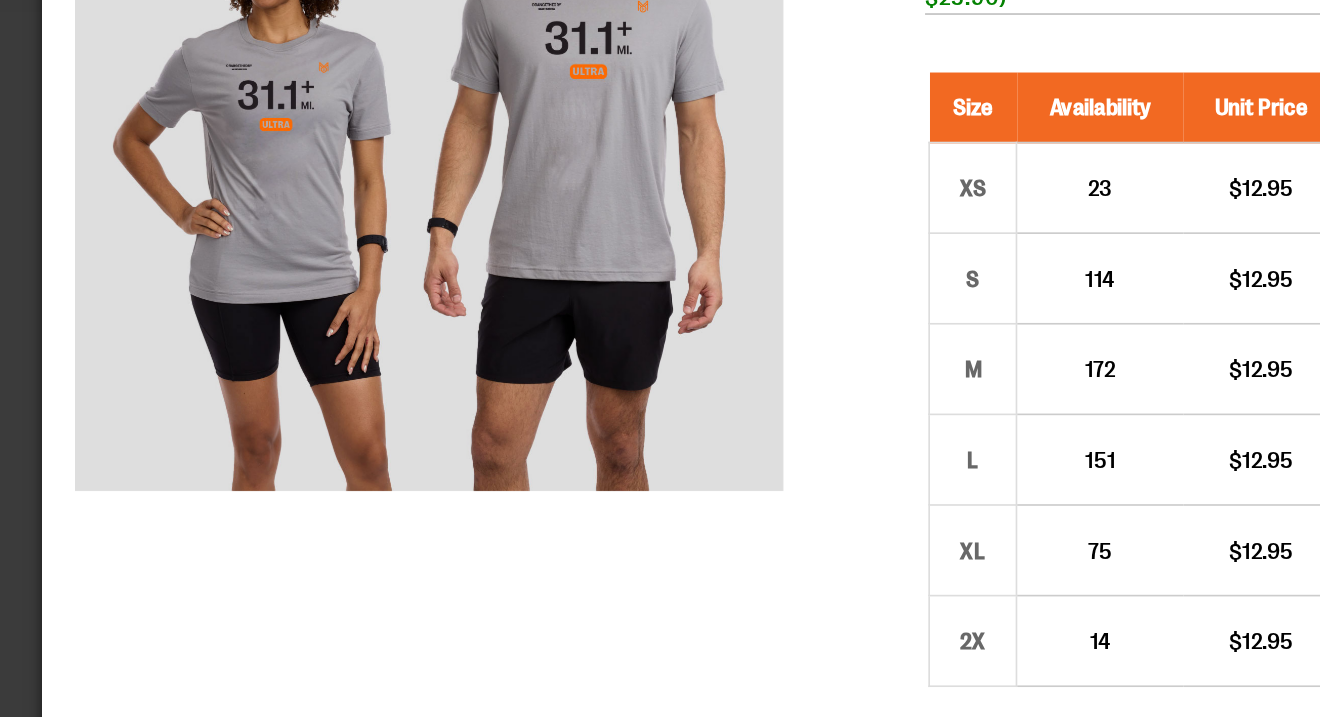 click on "2025 Marathon Unisex Distance Tee 31.1
$12.95
In stock
Only  %1  left
SKU
1555359
50% Studio Margin  (MSRP: $25.90)
Size
Availability
Unit Price
Qty
XS
23
$12.95
*" at bounding box center (491, 254) 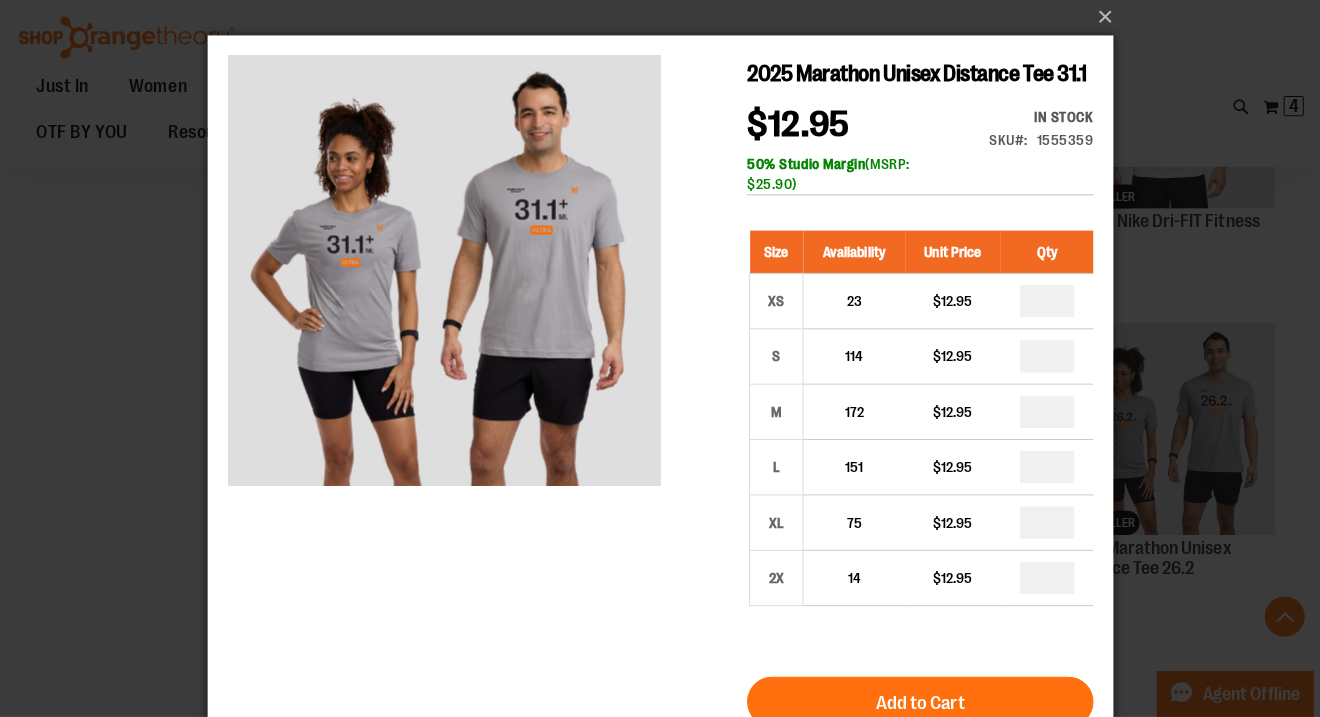 scroll, scrollTop: 2018, scrollLeft: 0, axis: vertical 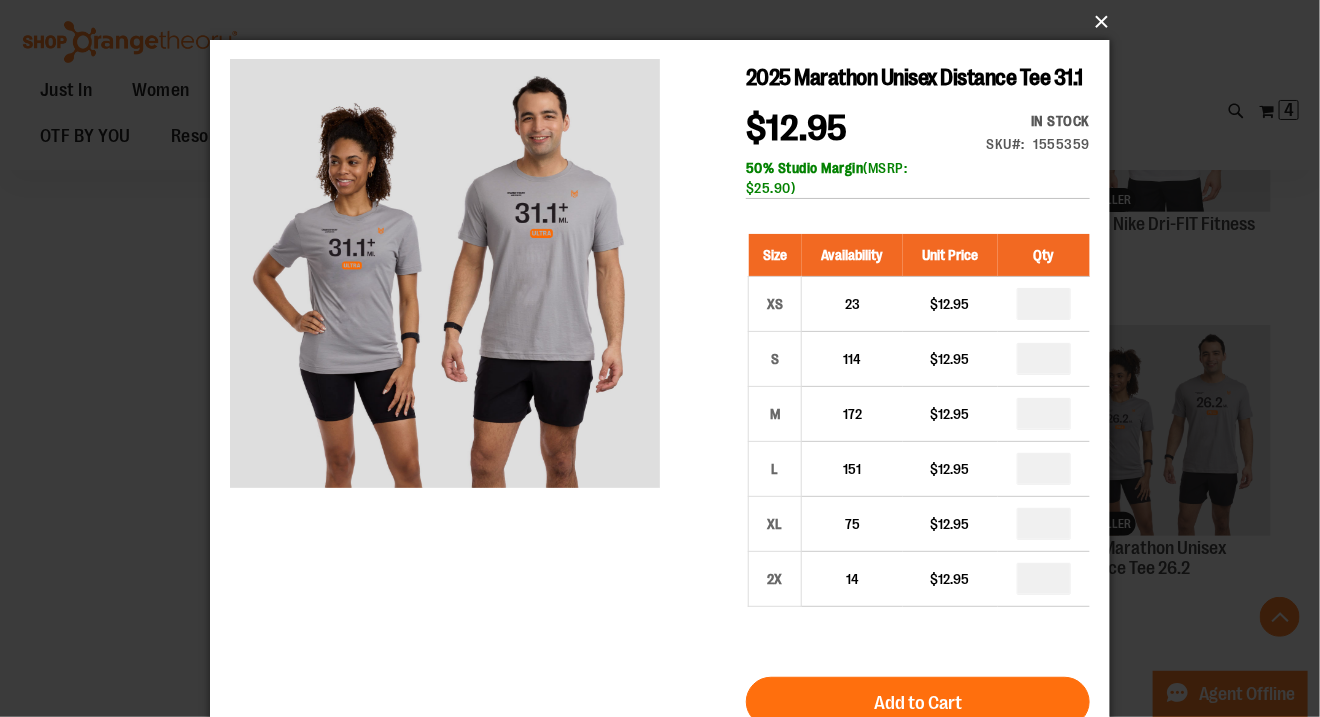 click on "×" at bounding box center [666, 22] 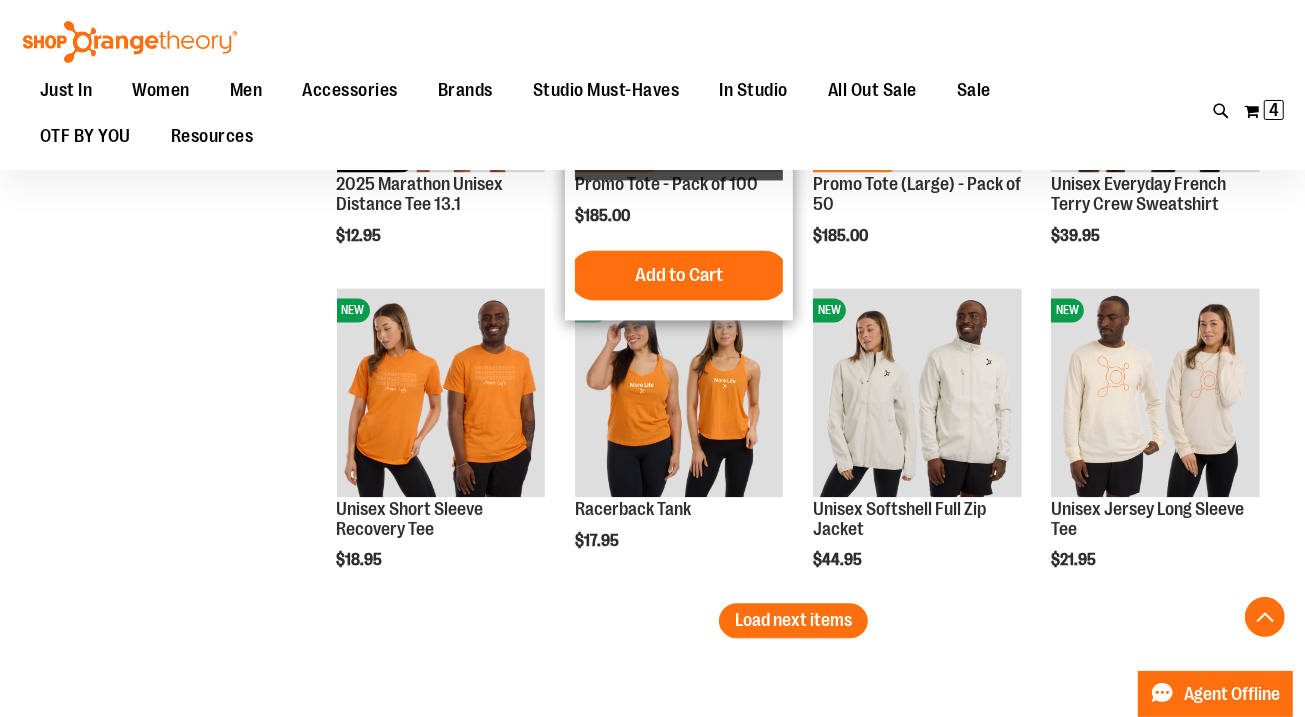 scroll, scrollTop: 2770, scrollLeft: 0, axis: vertical 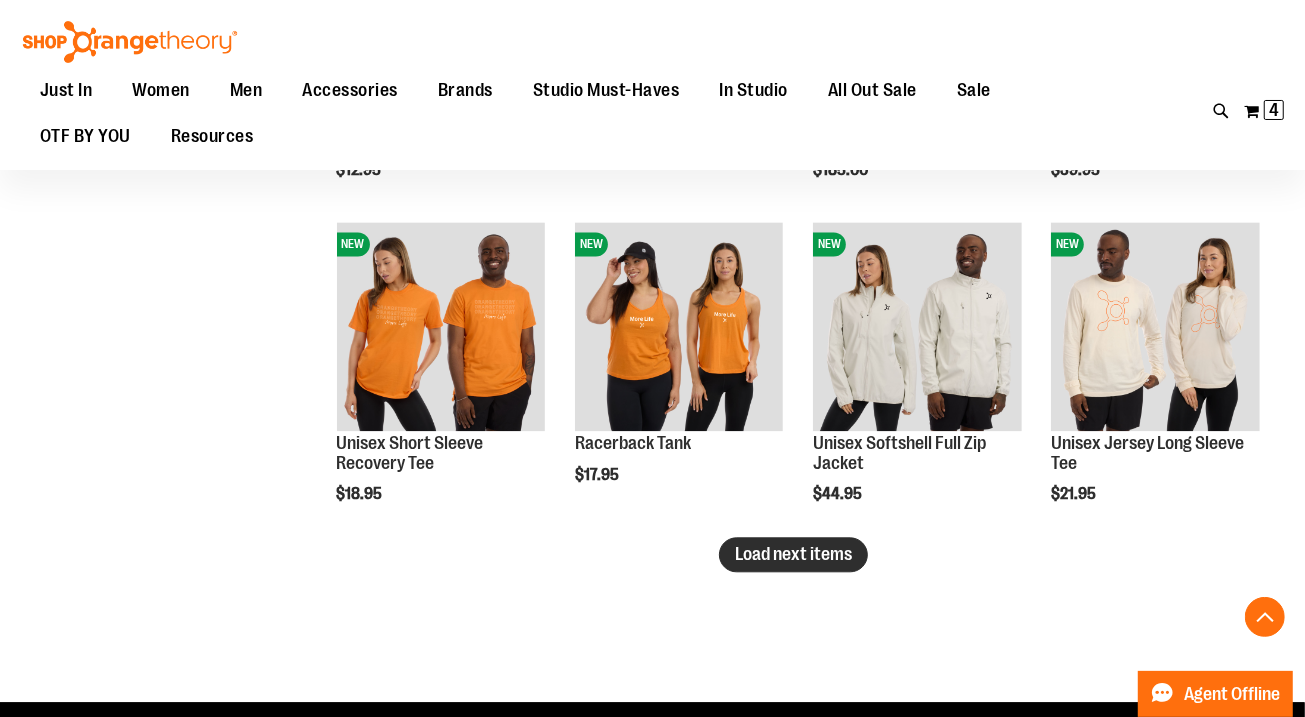 click on "Load next items" at bounding box center (793, 554) 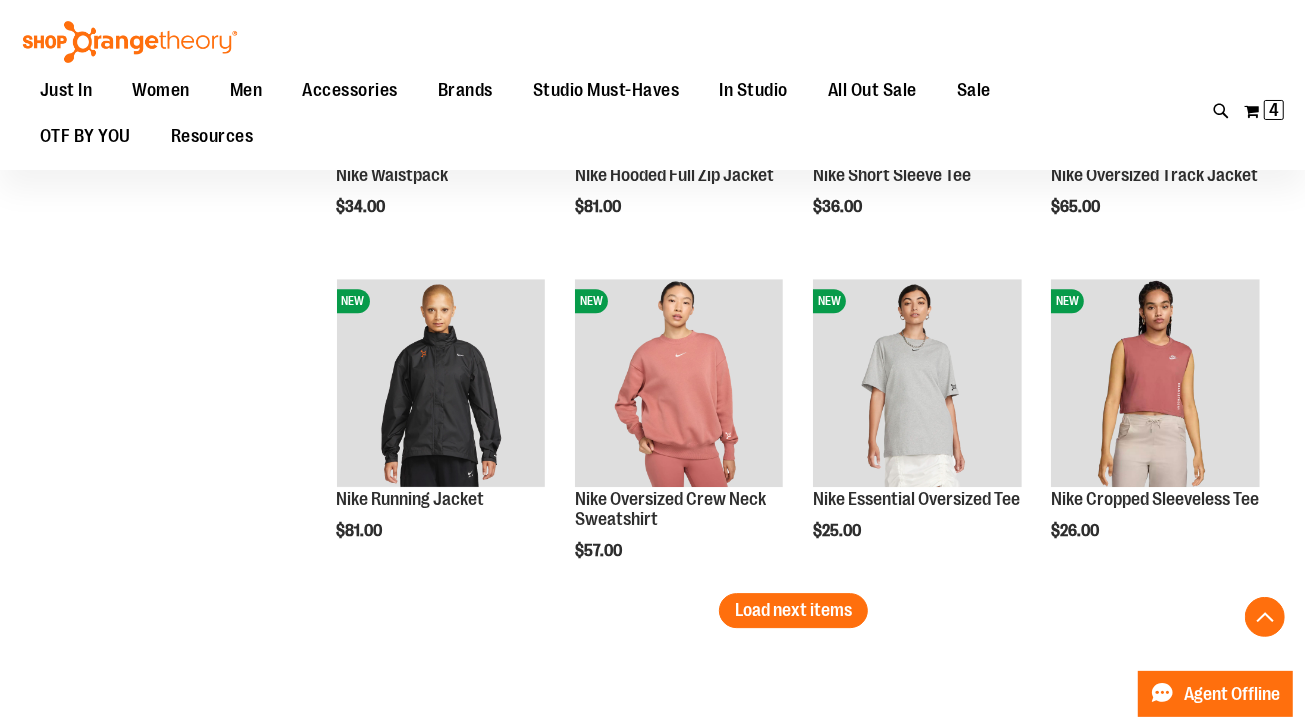 scroll, scrollTop: 3694, scrollLeft: 0, axis: vertical 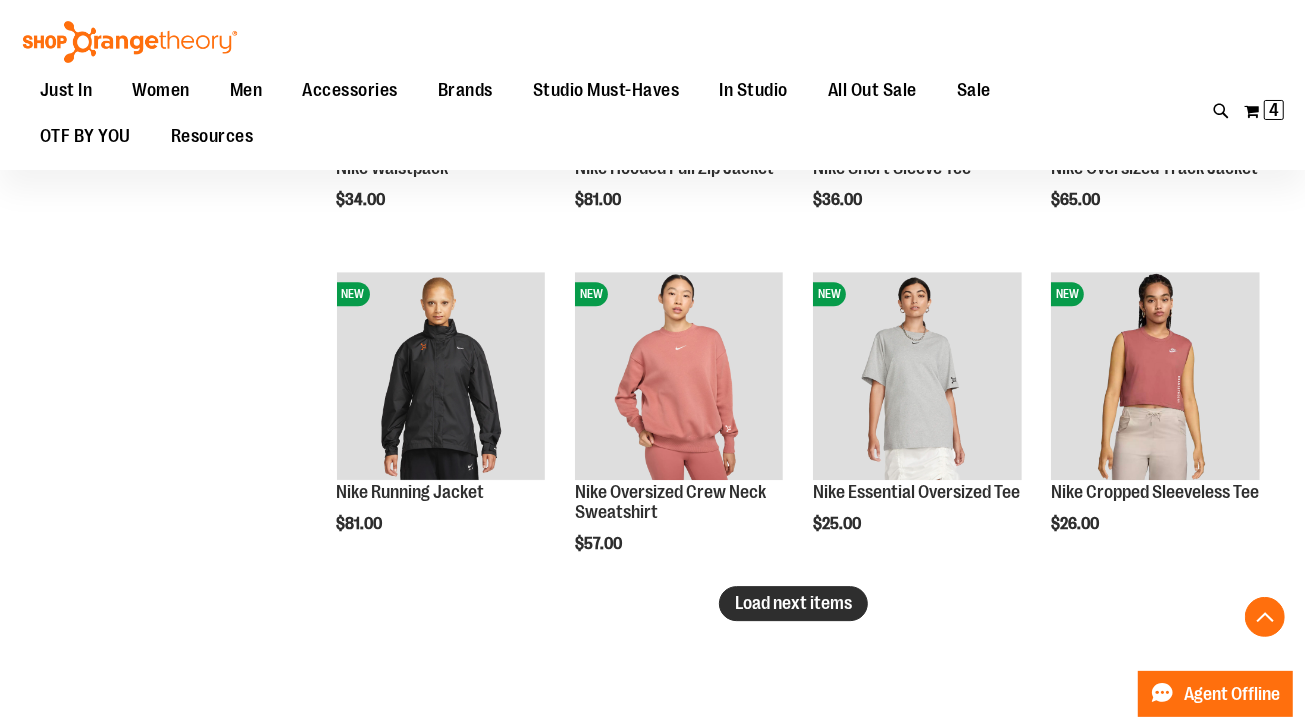 click on "Load next items" at bounding box center [793, 603] 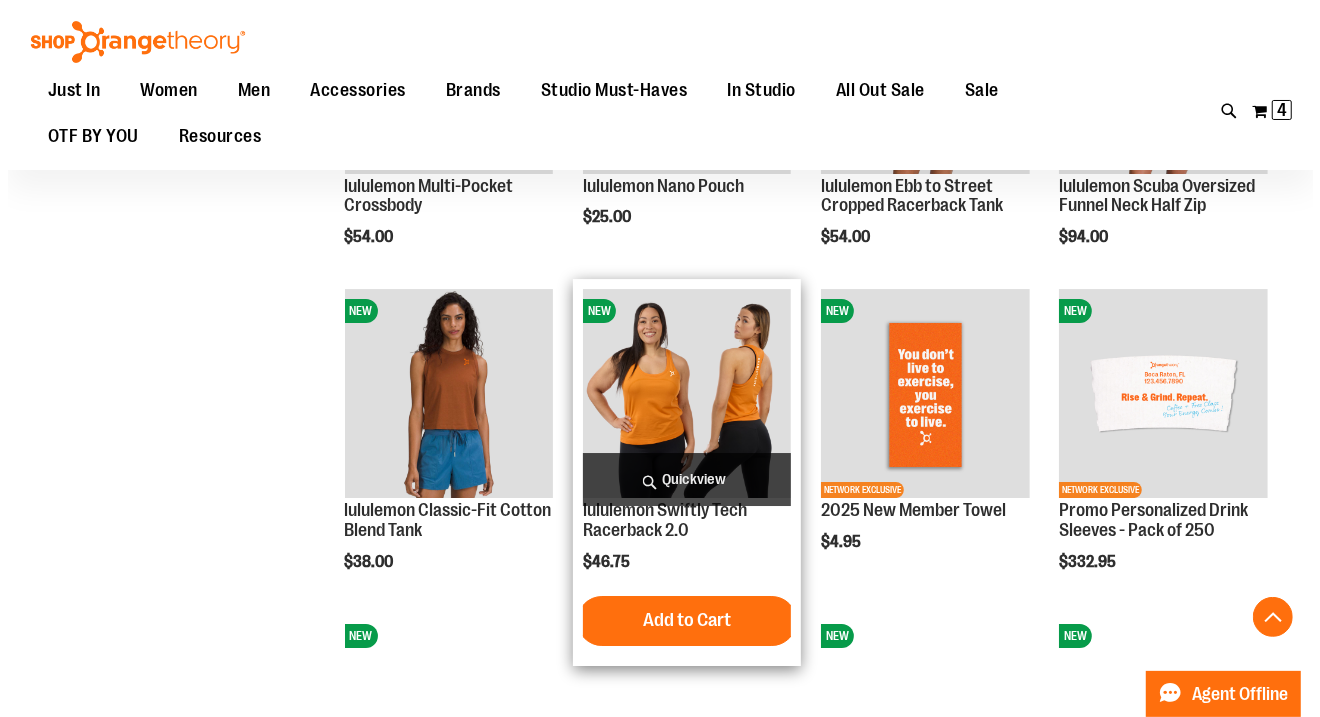 scroll, scrollTop: 4370, scrollLeft: 0, axis: vertical 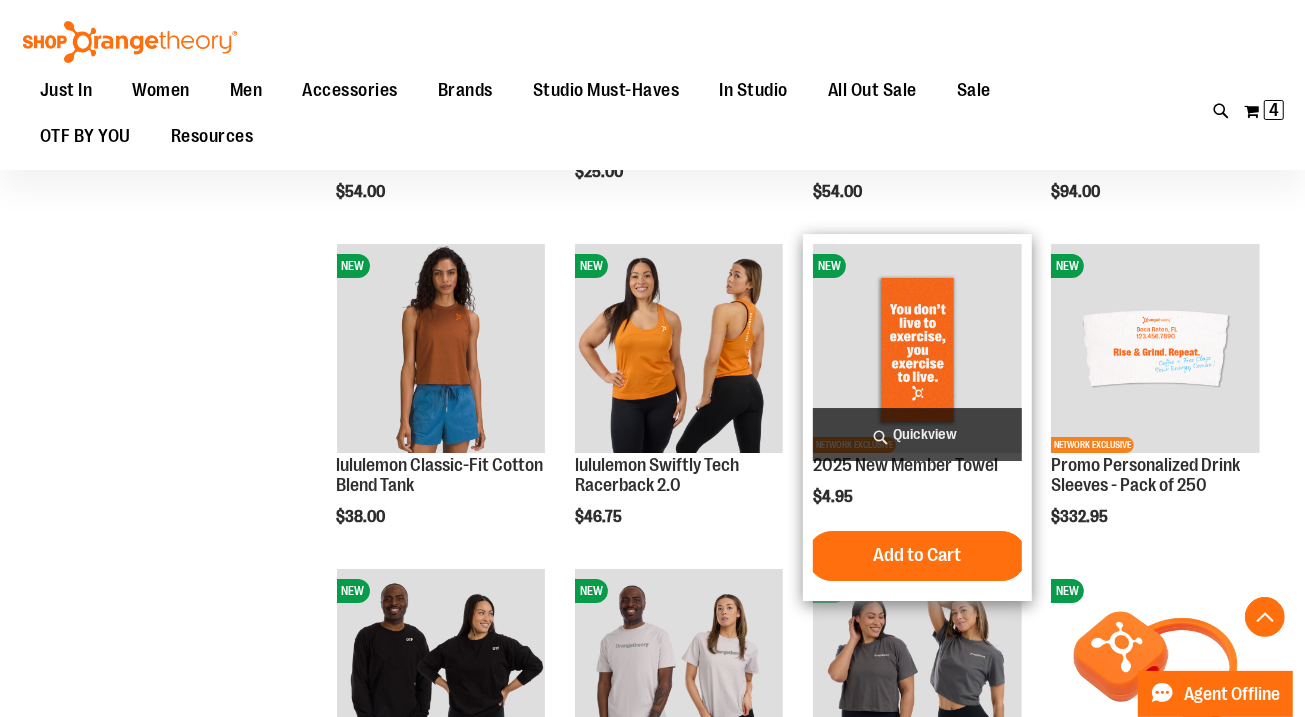 click on "Quickview" at bounding box center (917, 434) 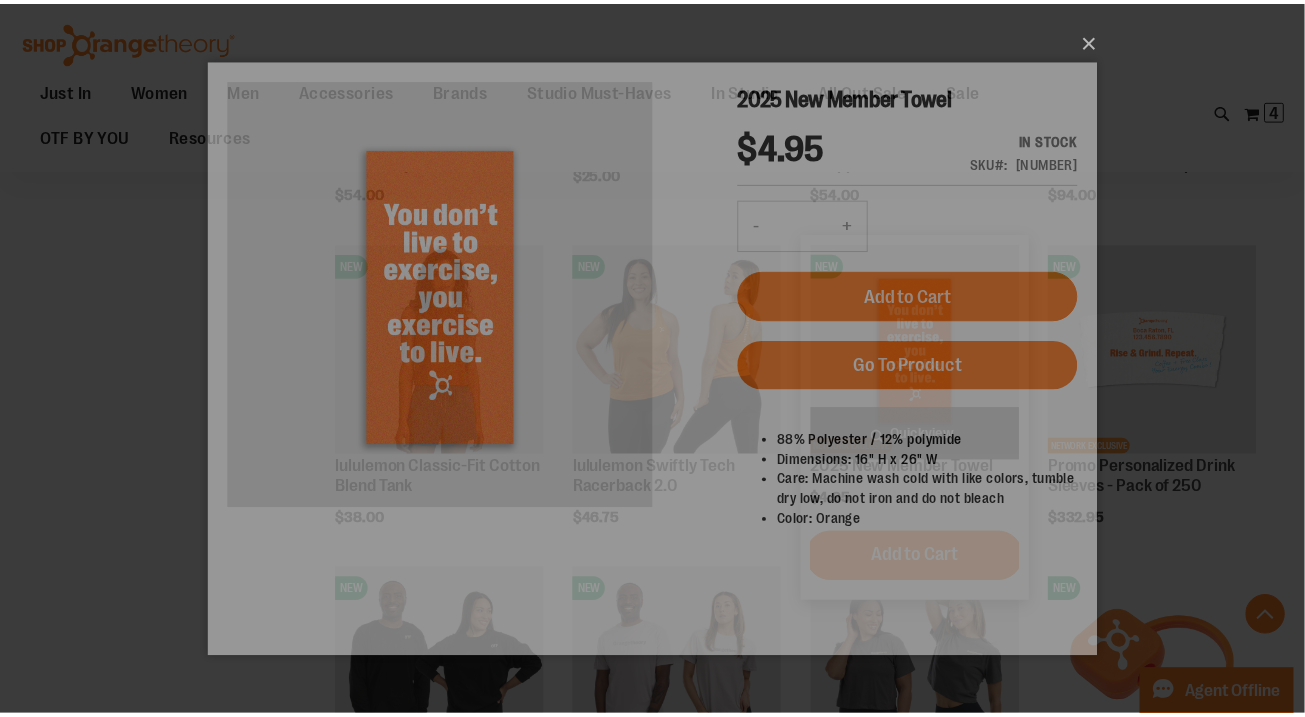 scroll, scrollTop: 0, scrollLeft: 0, axis: both 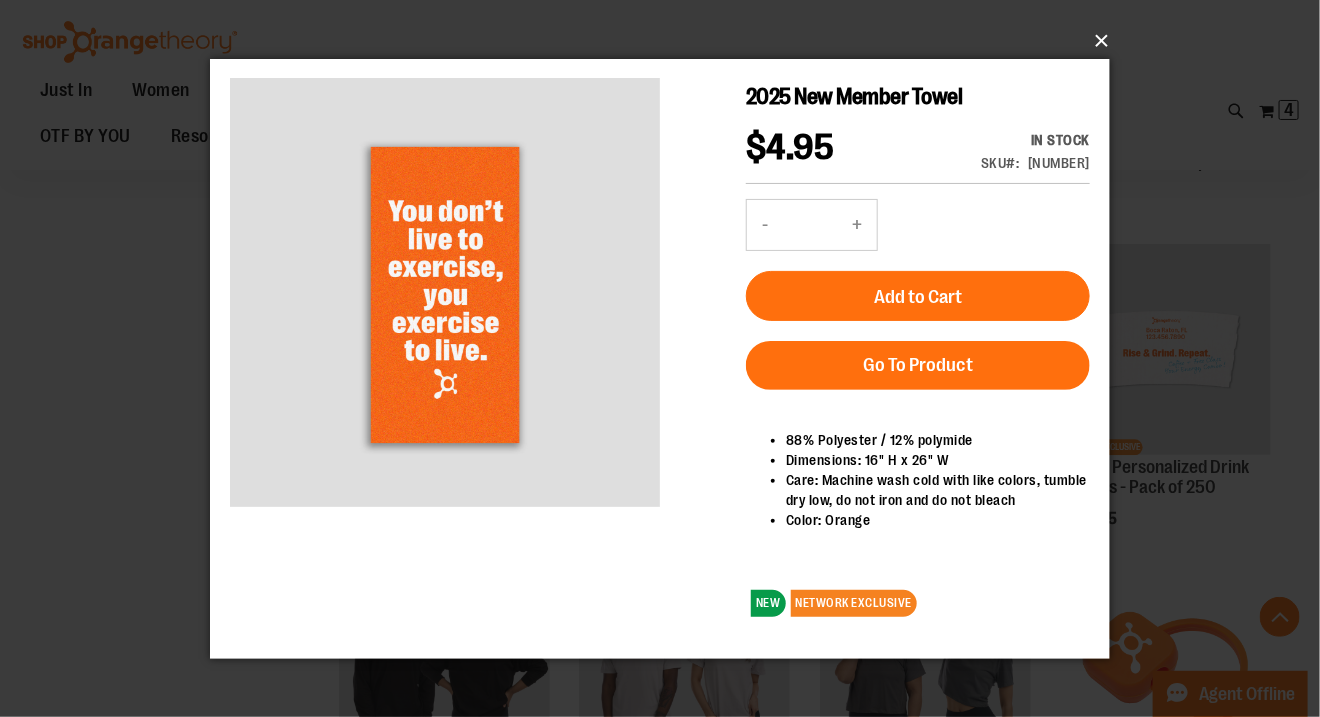 click on "×" at bounding box center (666, 41) 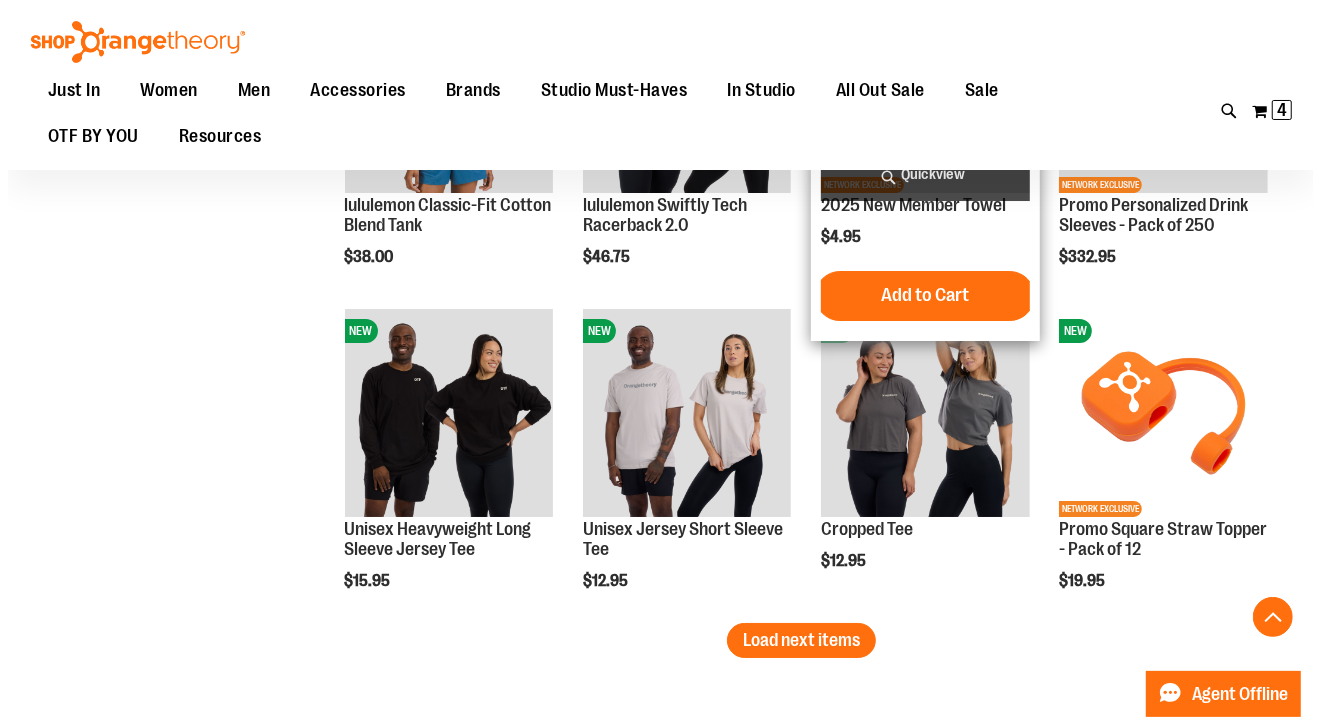 scroll, scrollTop: 4646, scrollLeft: 0, axis: vertical 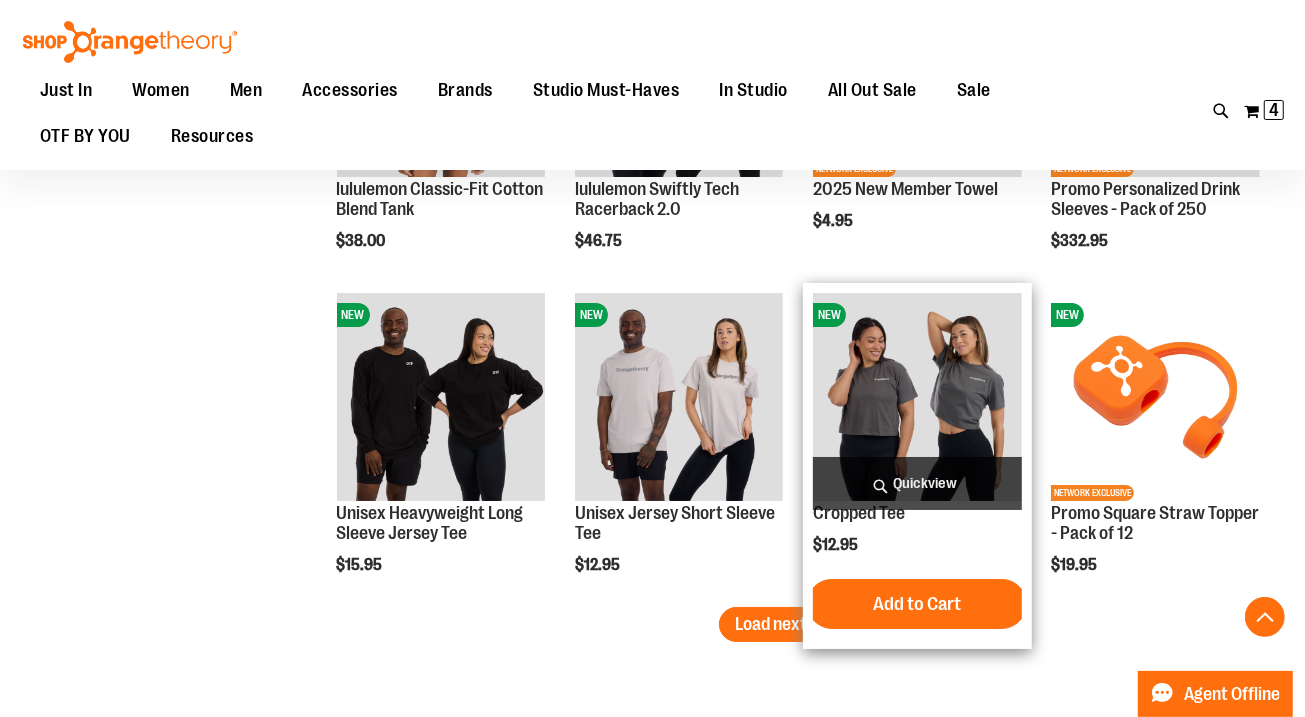 click on "Quickview" at bounding box center [917, 483] 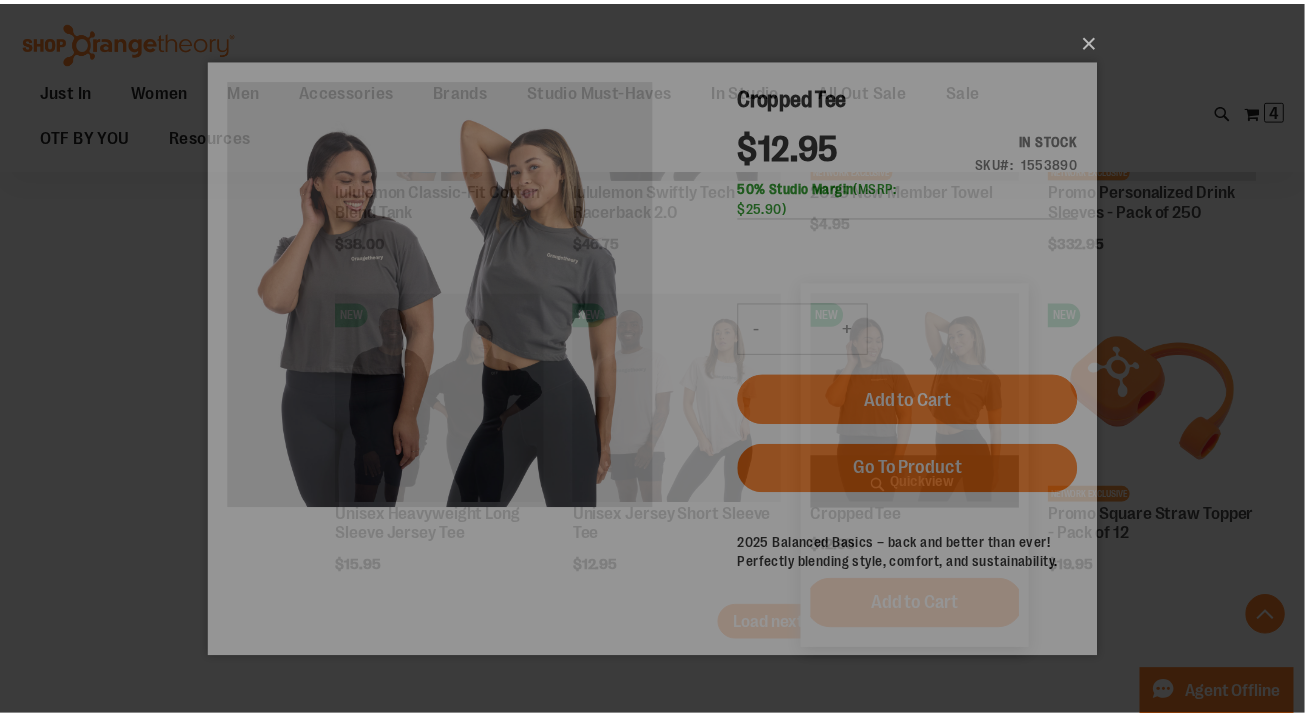 scroll, scrollTop: 0, scrollLeft: 0, axis: both 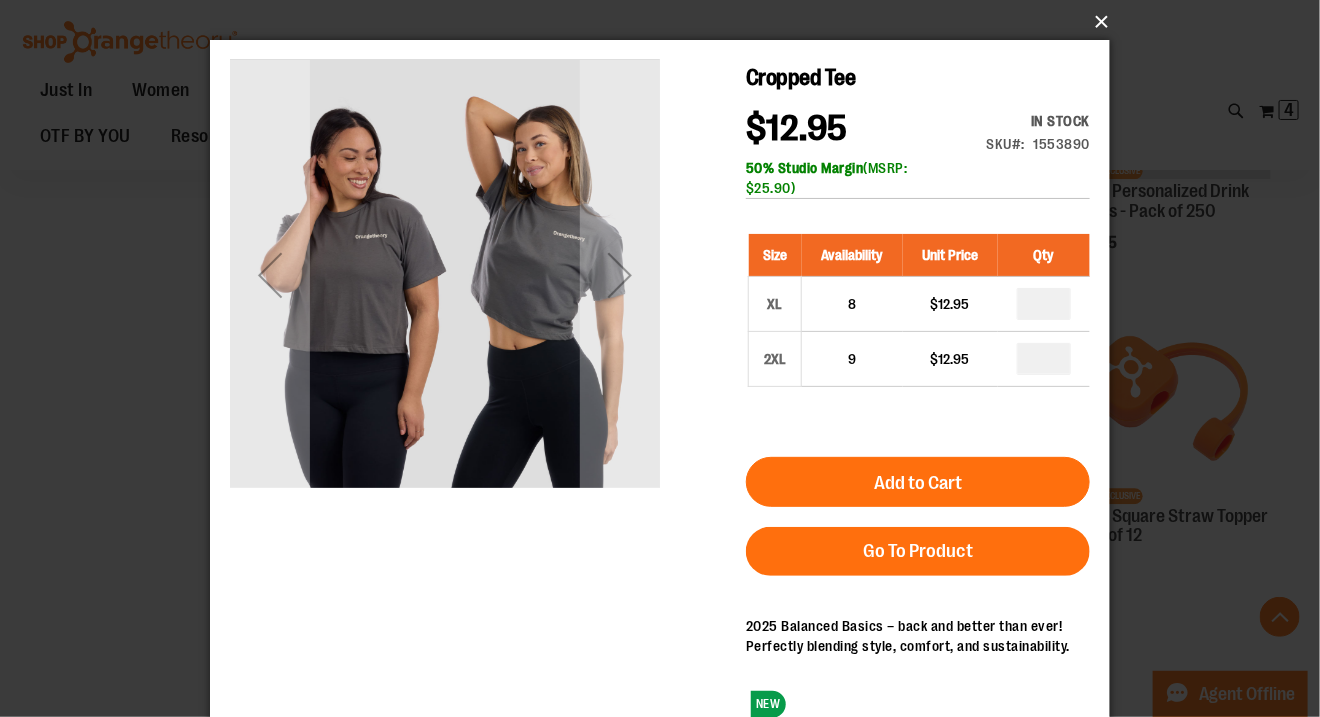 click on "×" at bounding box center [666, 22] 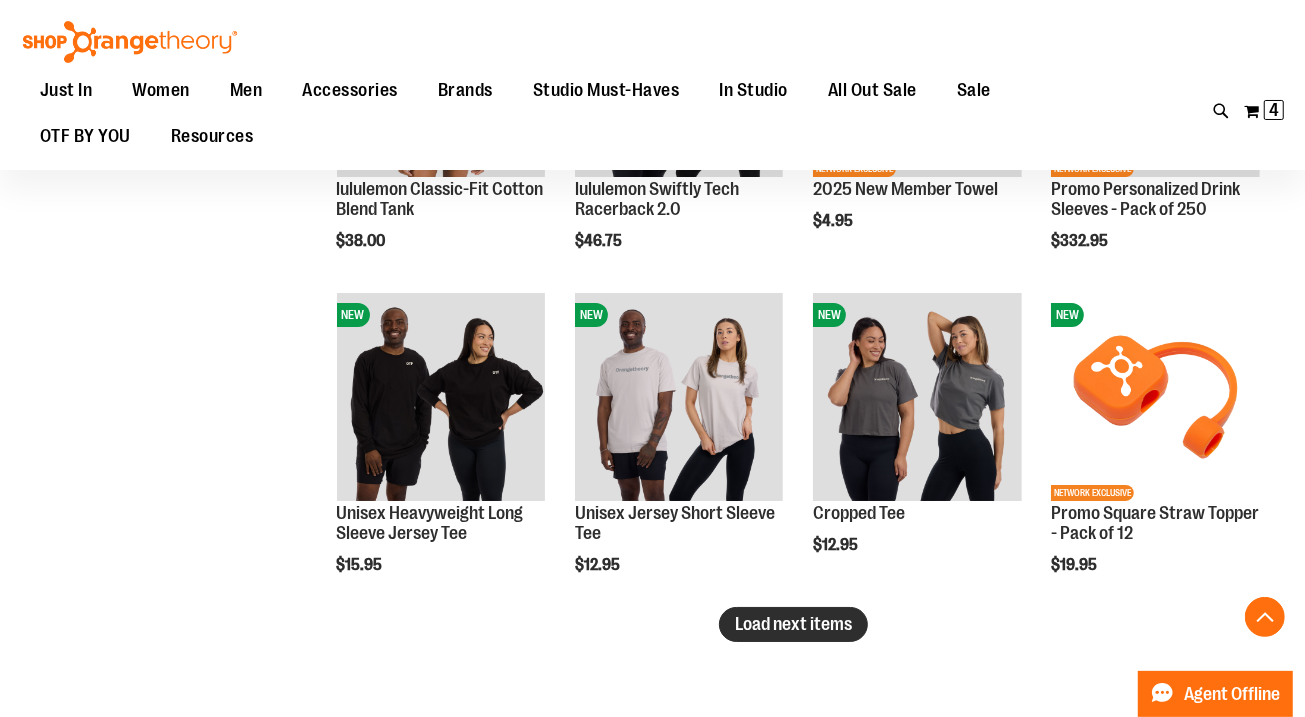 click on "Load next items" at bounding box center (793, 624) 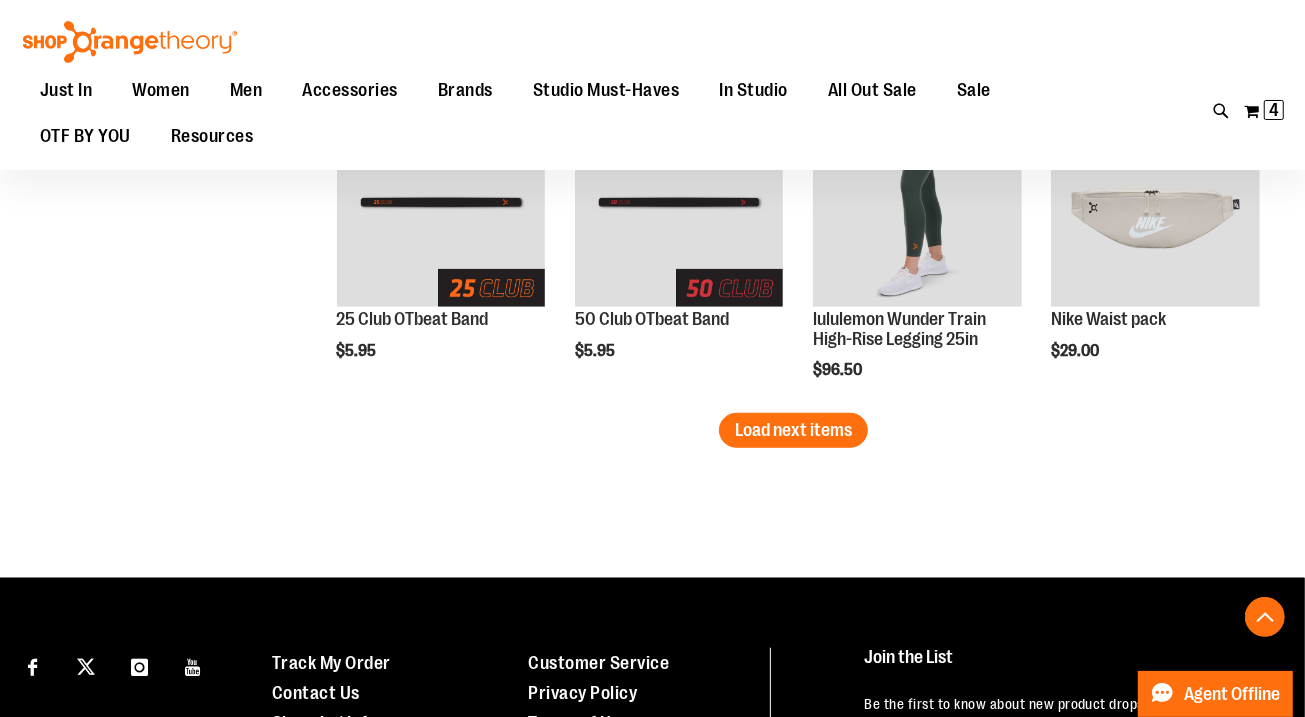 scroll, scrollTop: 5822, scrollLeft: 0, axis: vertical 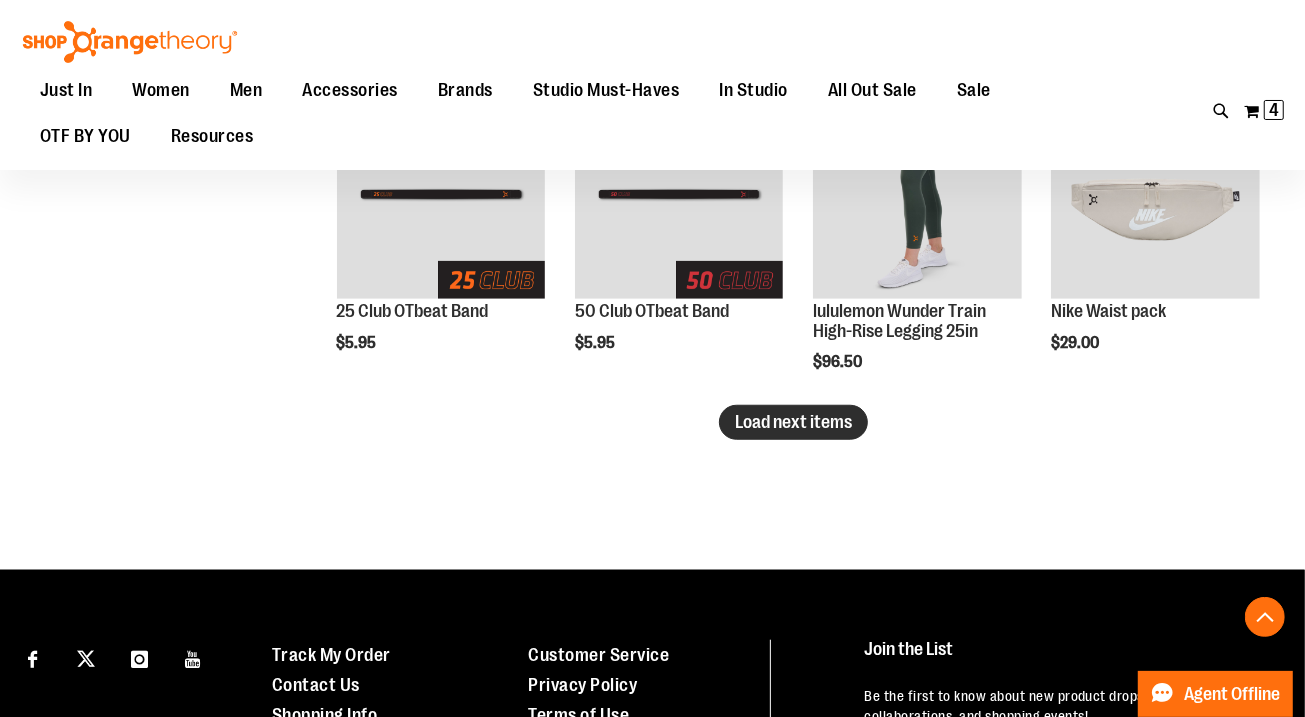 click on "Load next items" at bounding box center (793, 422) 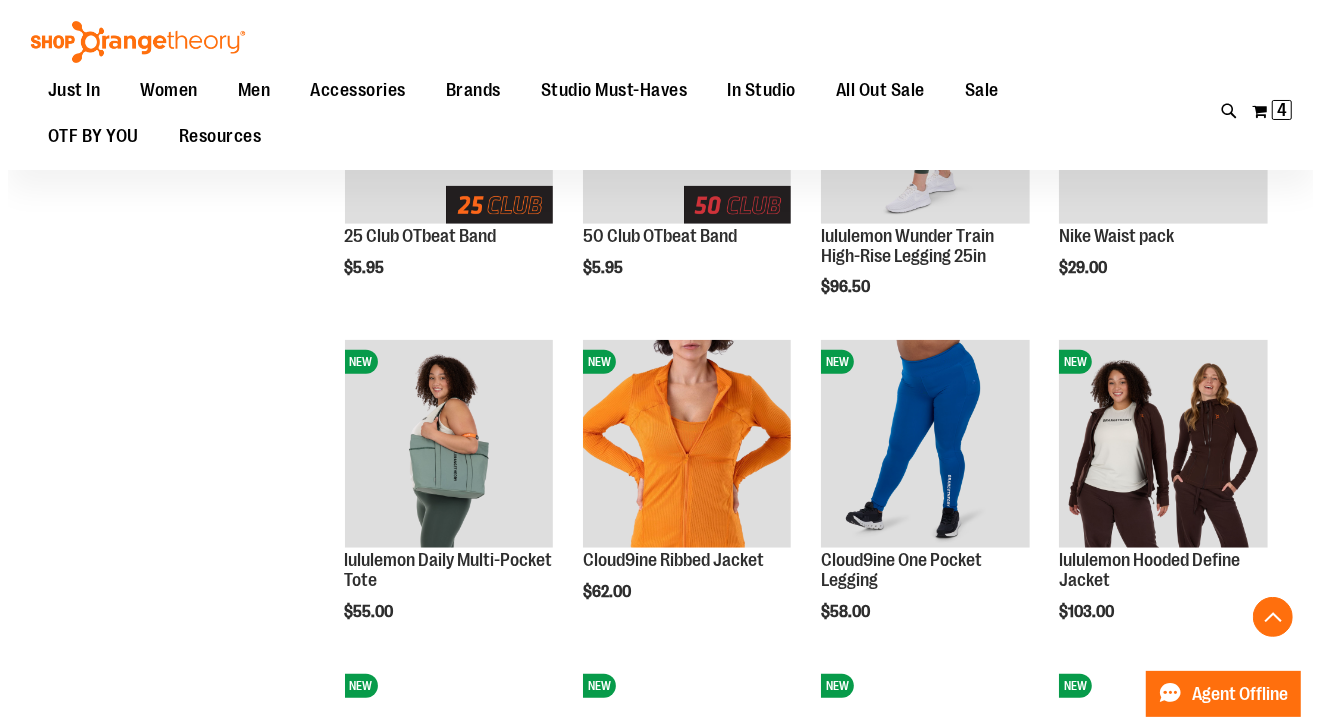scroll, scrollTop: 5895, scrollLeft: 0, axis: vertical 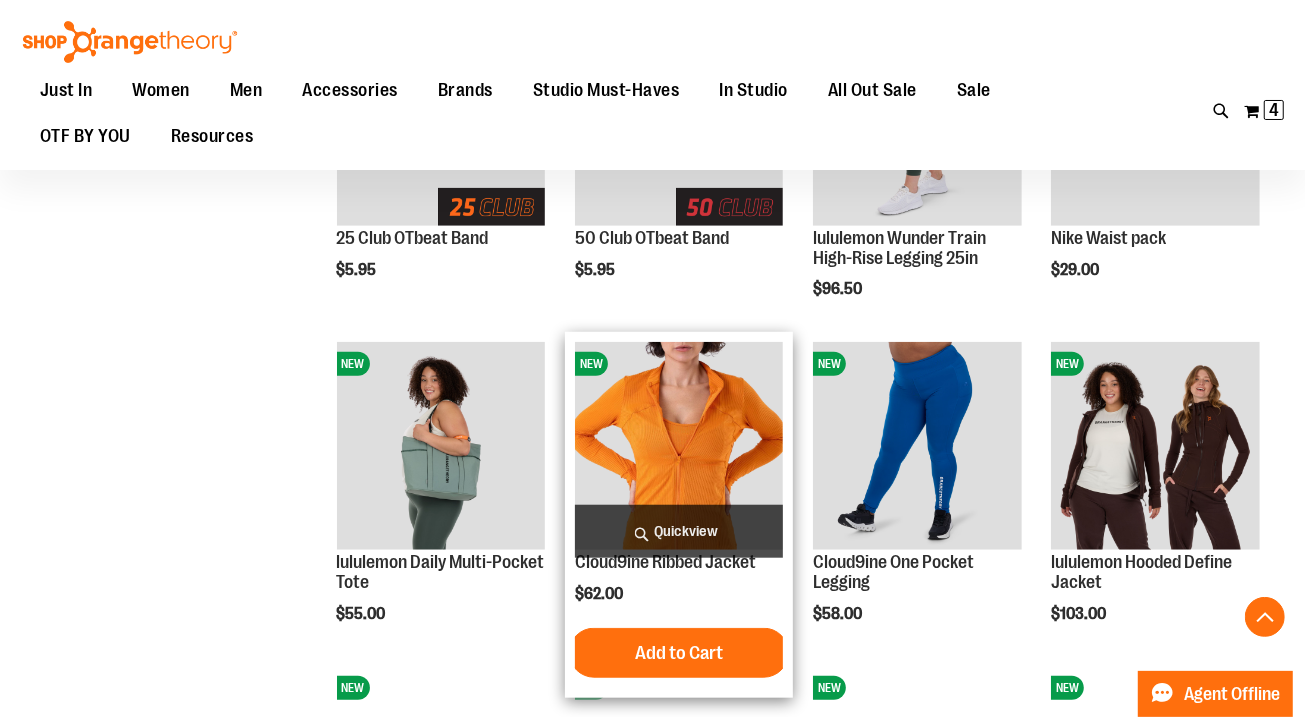 click on "Quickview" at bounding box center (679, 531) 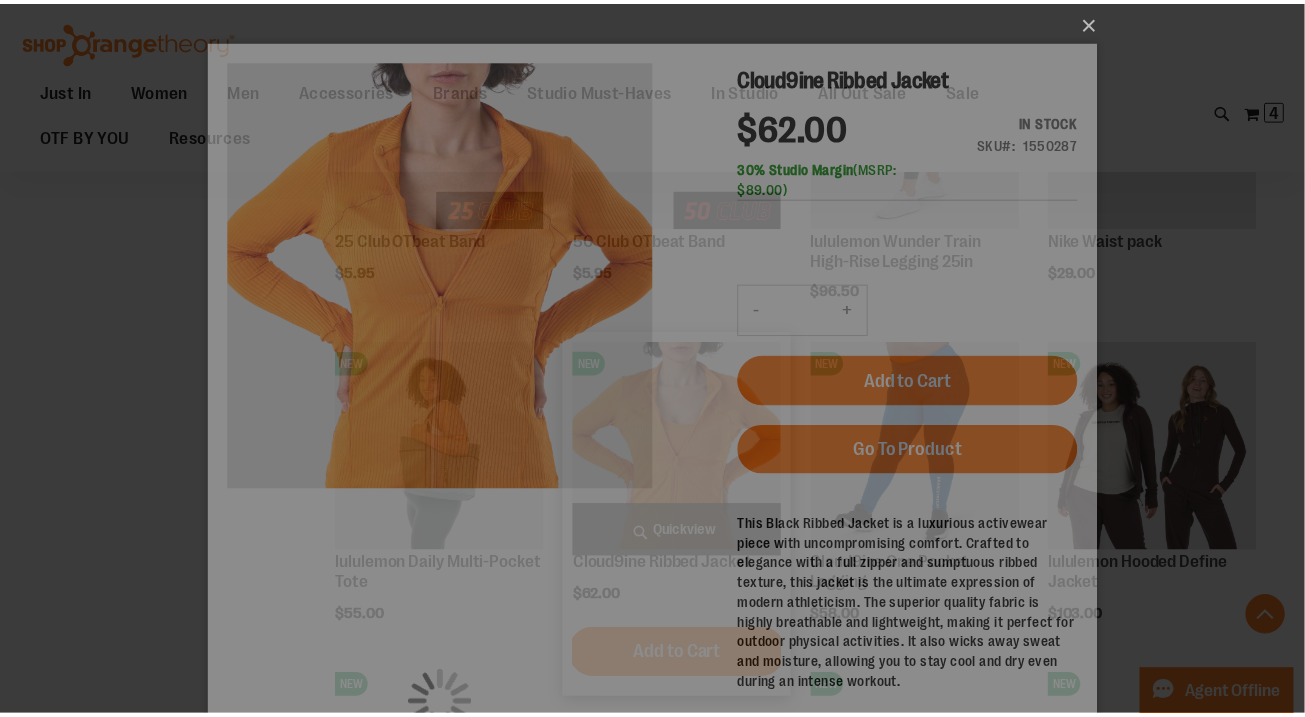 scroll, scrollTop: 0, scrollLeft: 0, axis: both 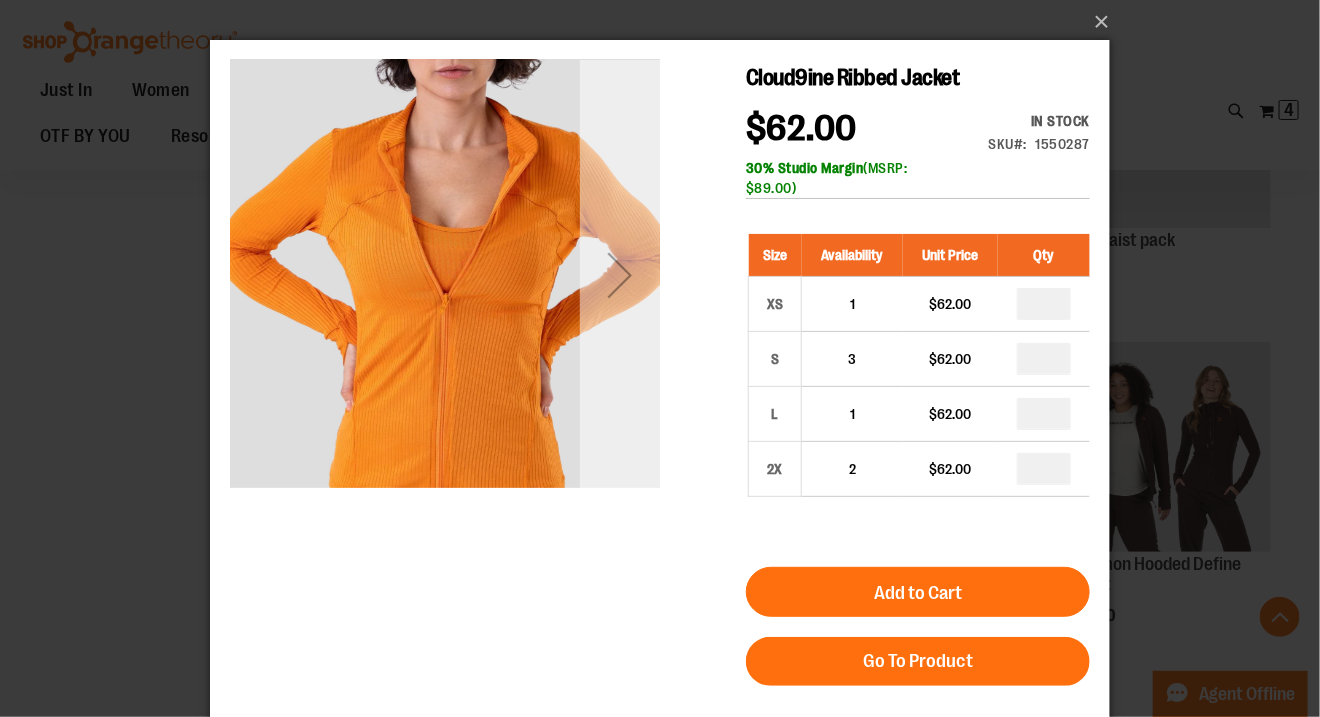 click at bounding box center (619, 274) 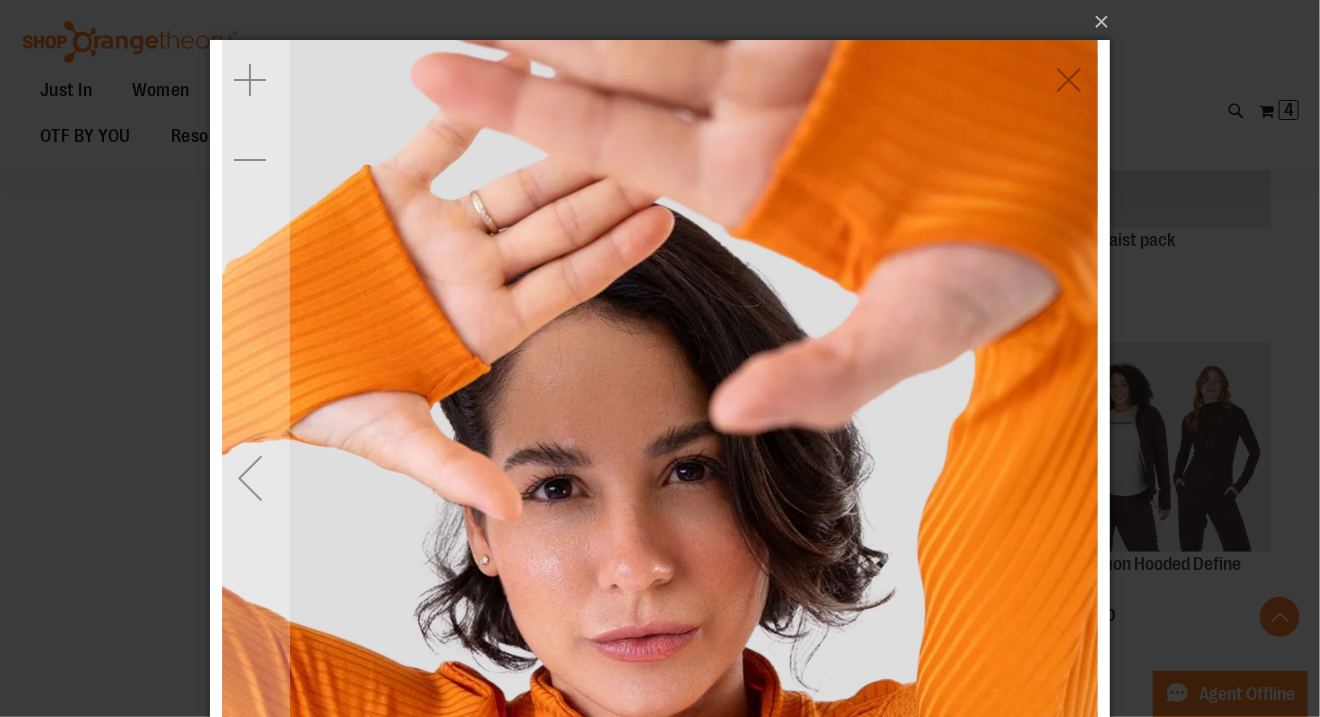click at bounding box center (659, 477) 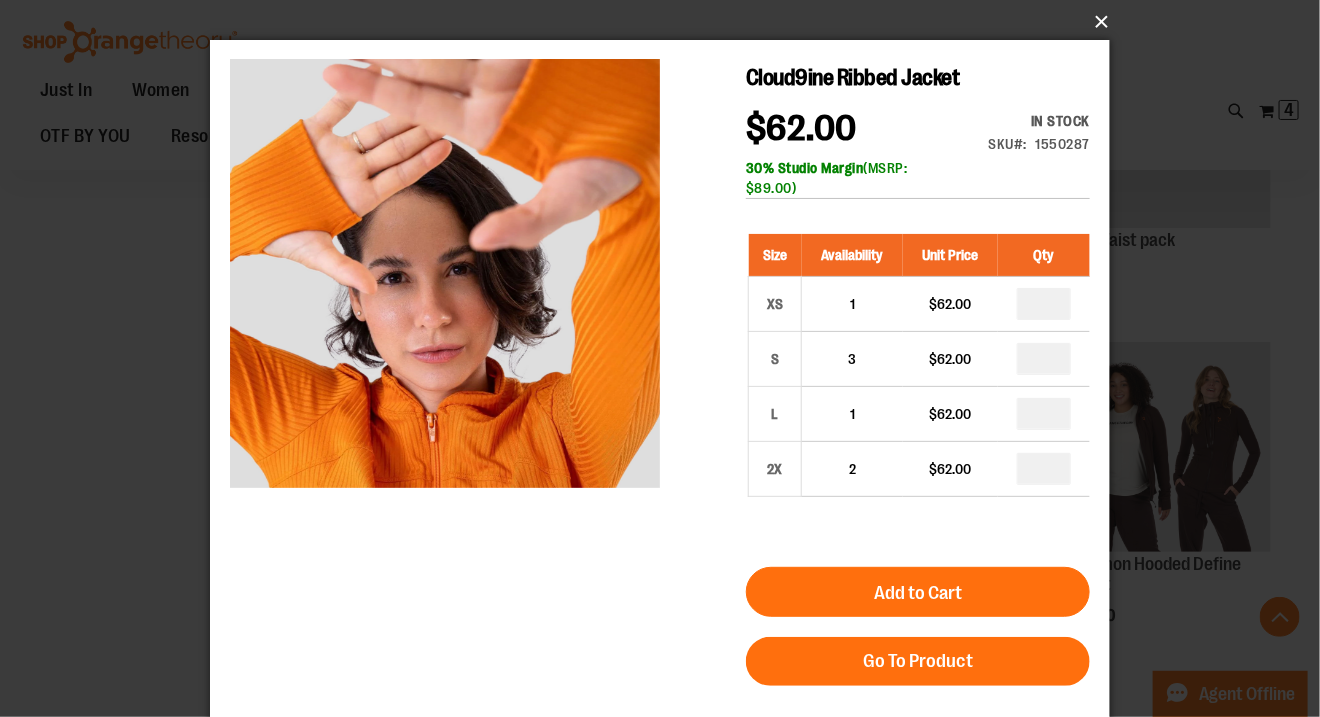 click on "×" at bounding box center (666, 22) 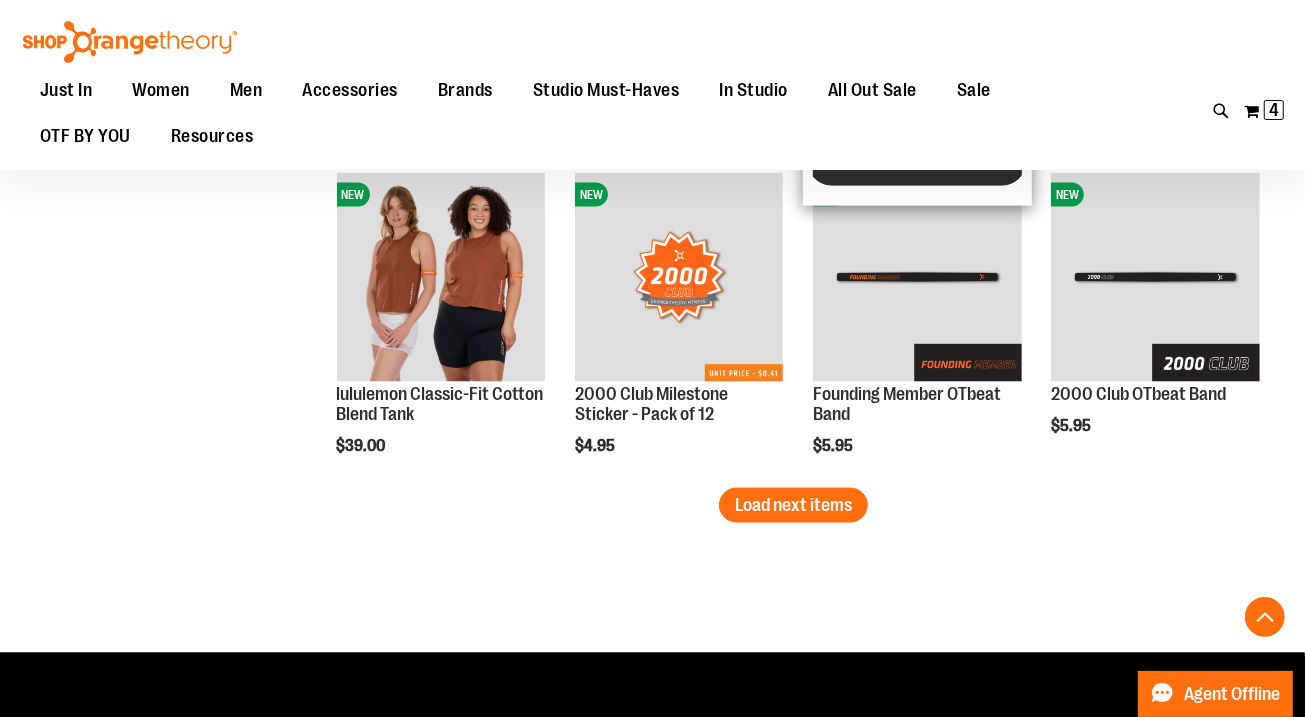 scroll, scrollTop: 6723, scrollLeft: 0, axis: vertical 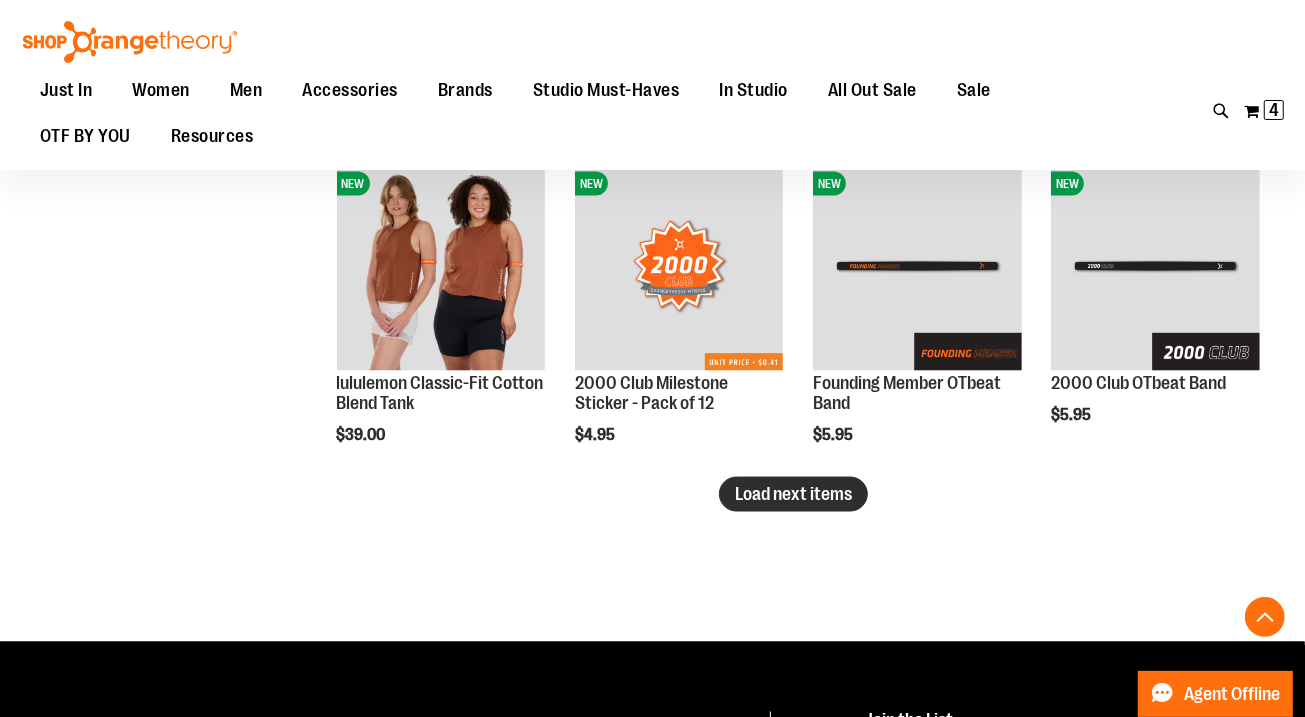 click on "Load next items" at bounding box center [793, 494] 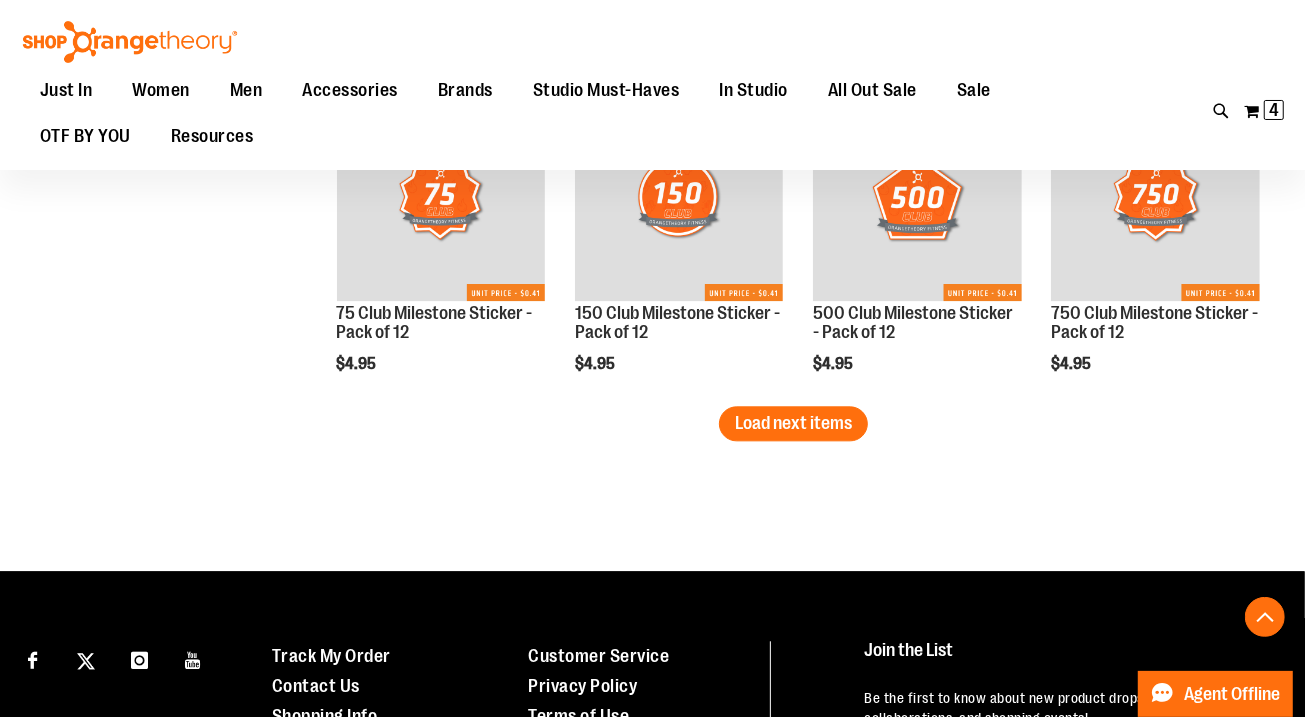 scroll, scrollTop: 7769, scrollLeft: 0, axis: vertical 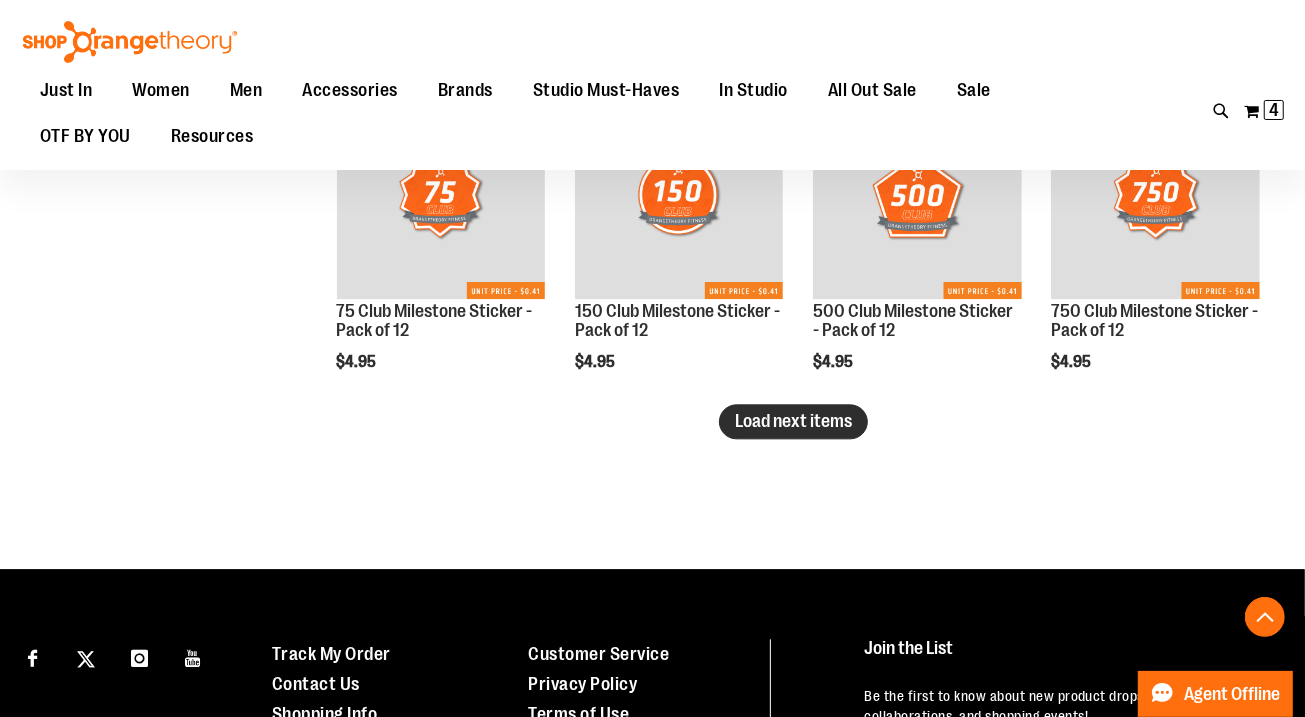 click on "Load next items" at bounding box center [793, 421] 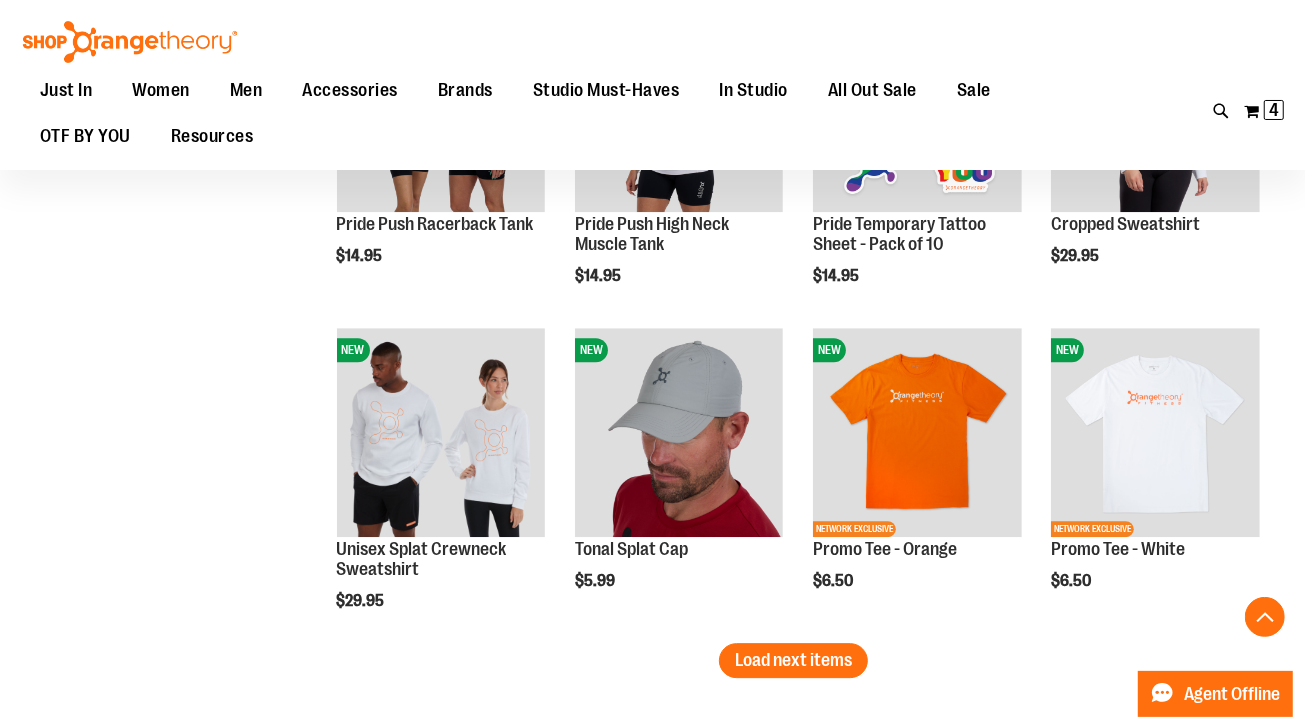 scroll, scrollTop: 8508, scrollLeft: 0, axis: vertical 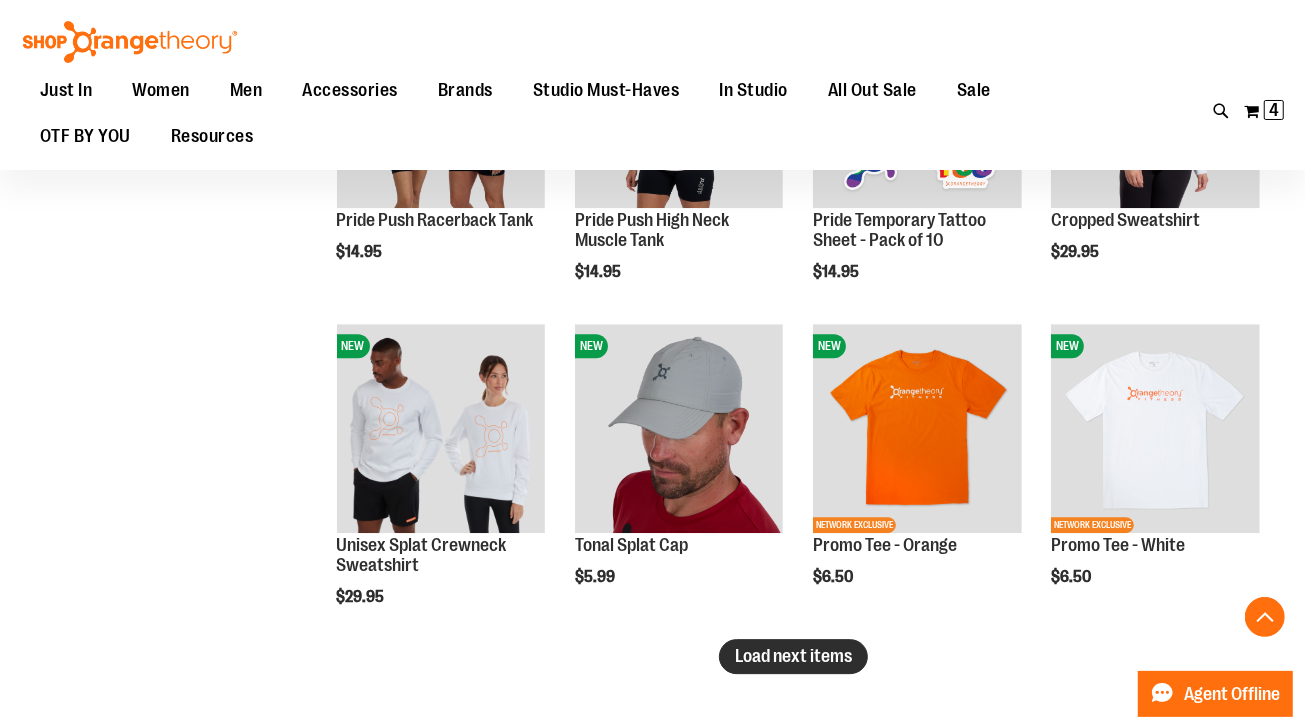 click on "Load next items" at bounding box center (793, 656) 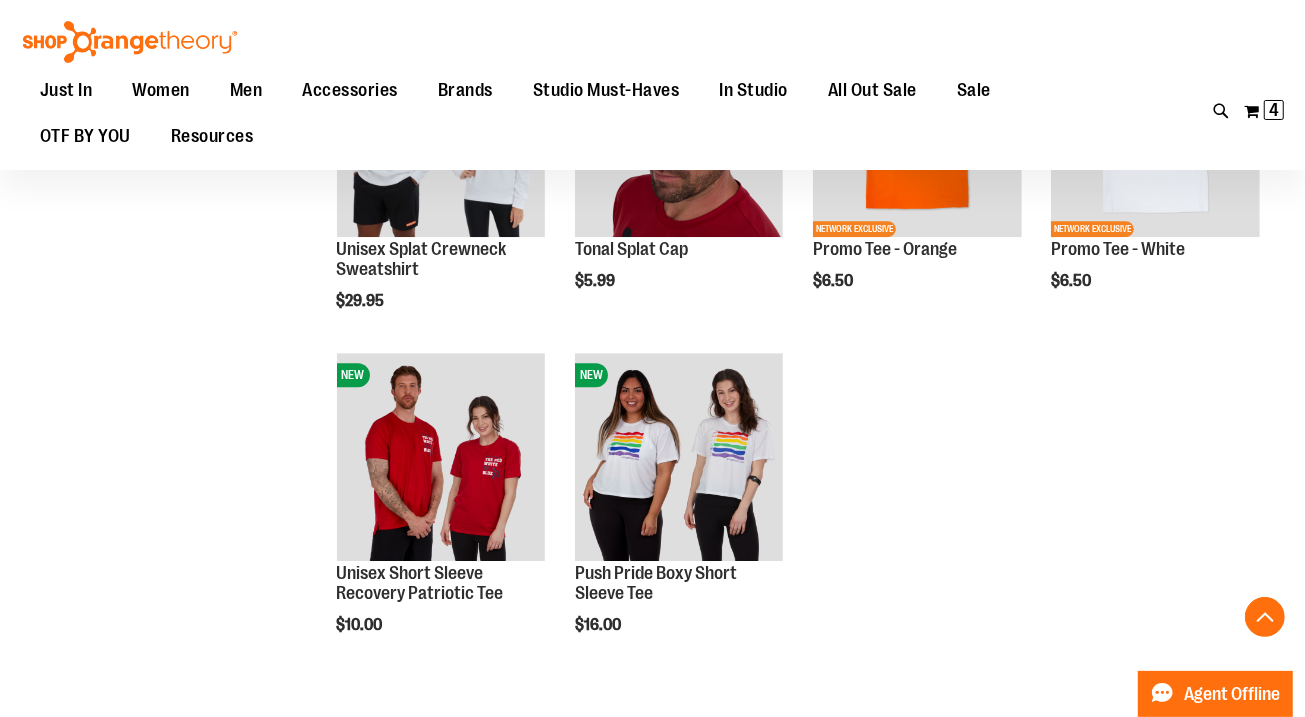 scroll, scrollTop: 8805, scrollLeft: 0, axis: vertical 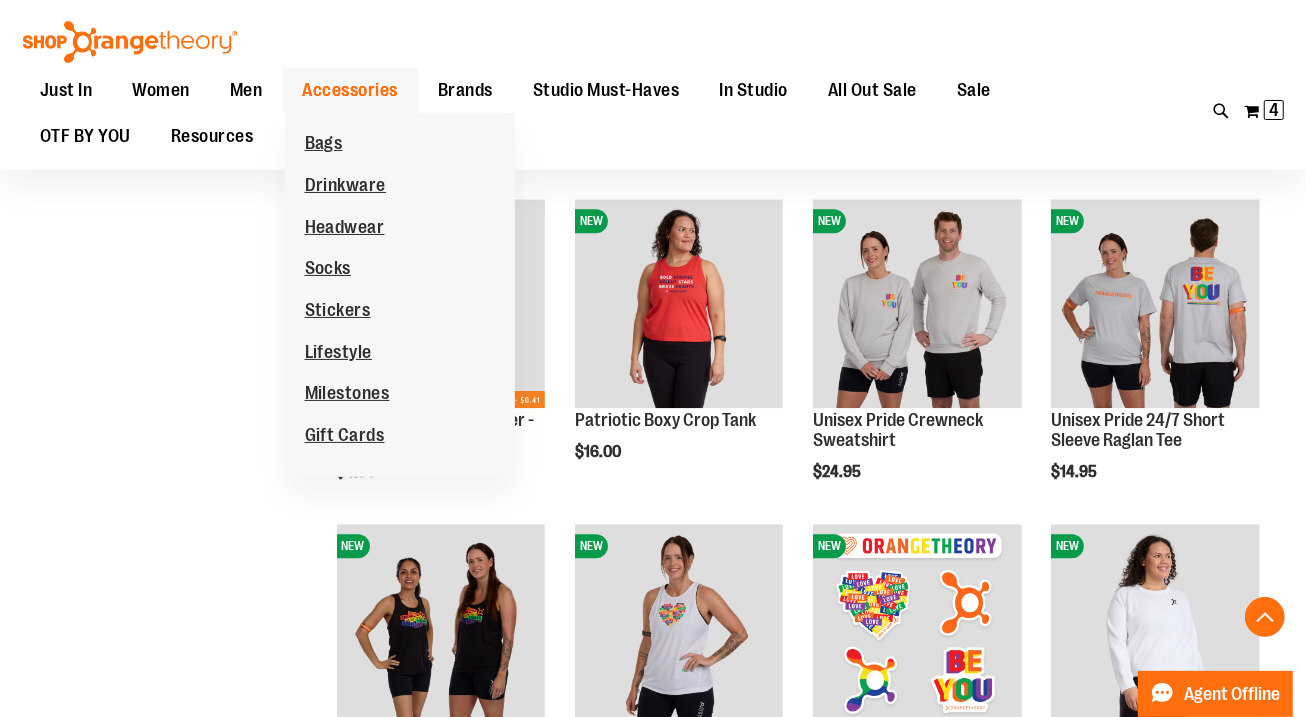 click on "Accessories" at bounding box center [351, 90] 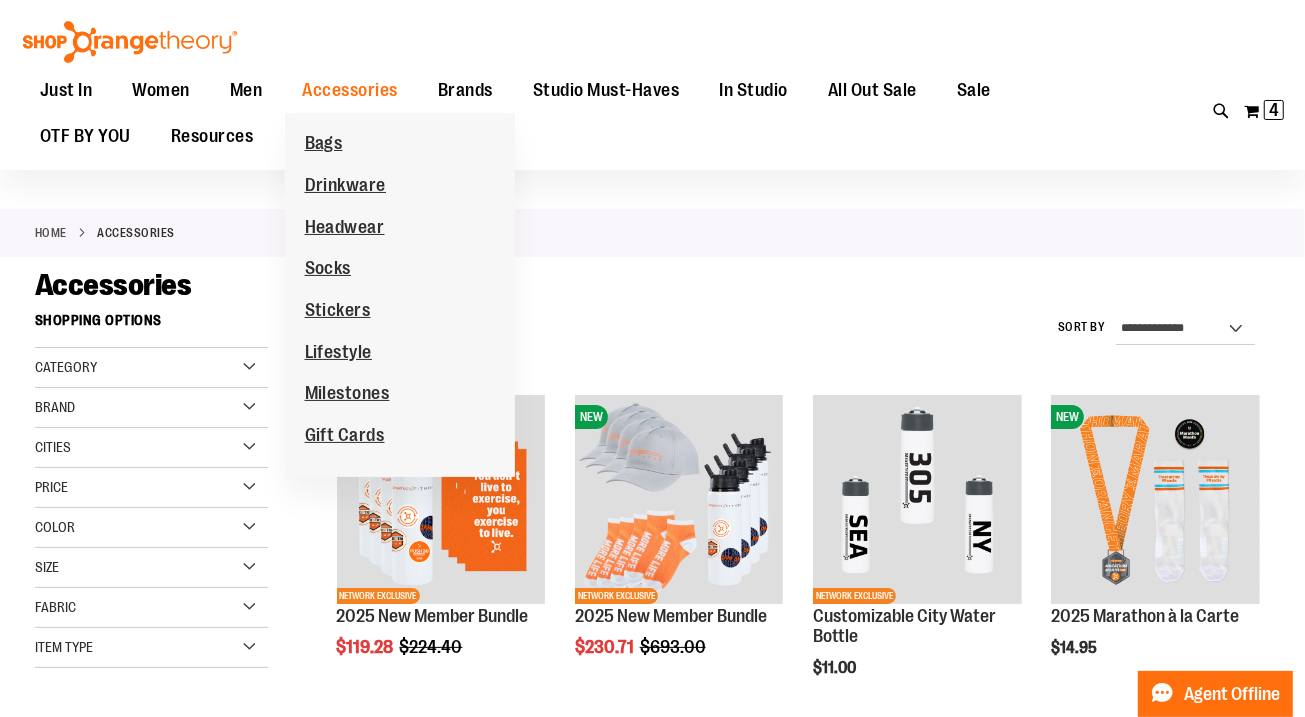 scroll, scrollTop: 78, scrollLeft: 0, axis: vertical 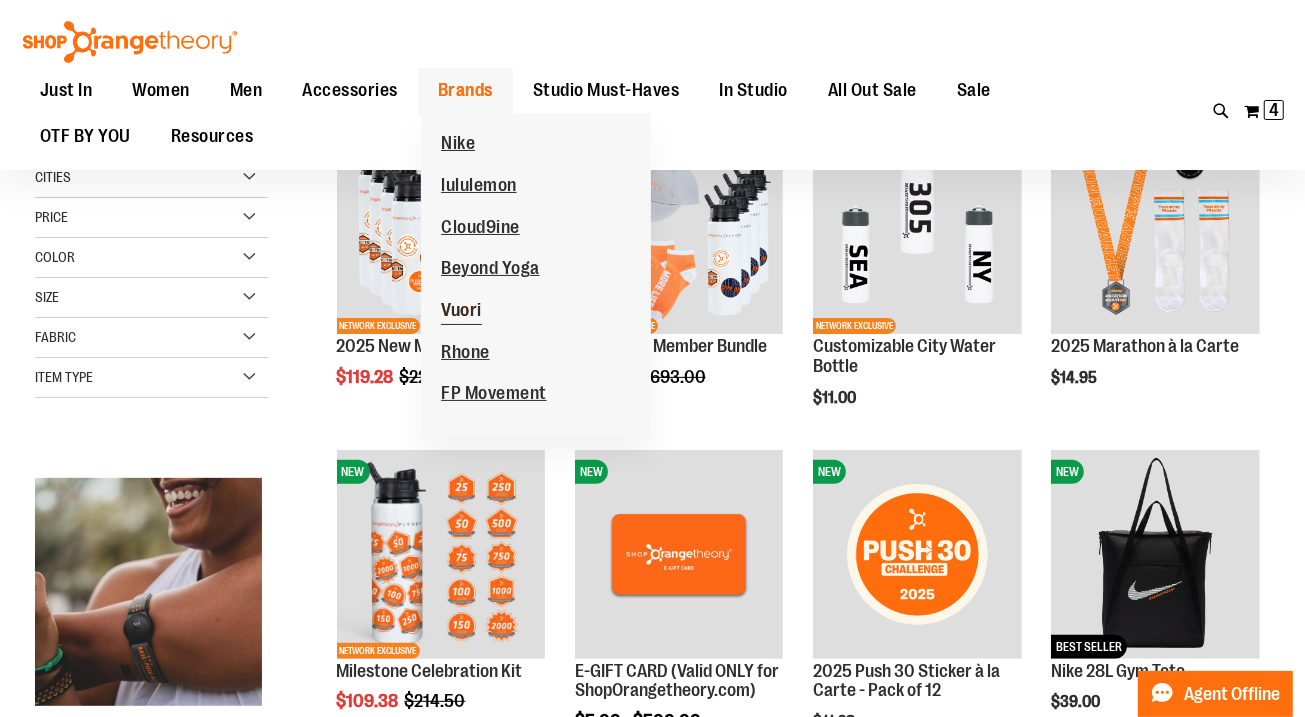 click on "Vuori" at bounding box center [461, 312] 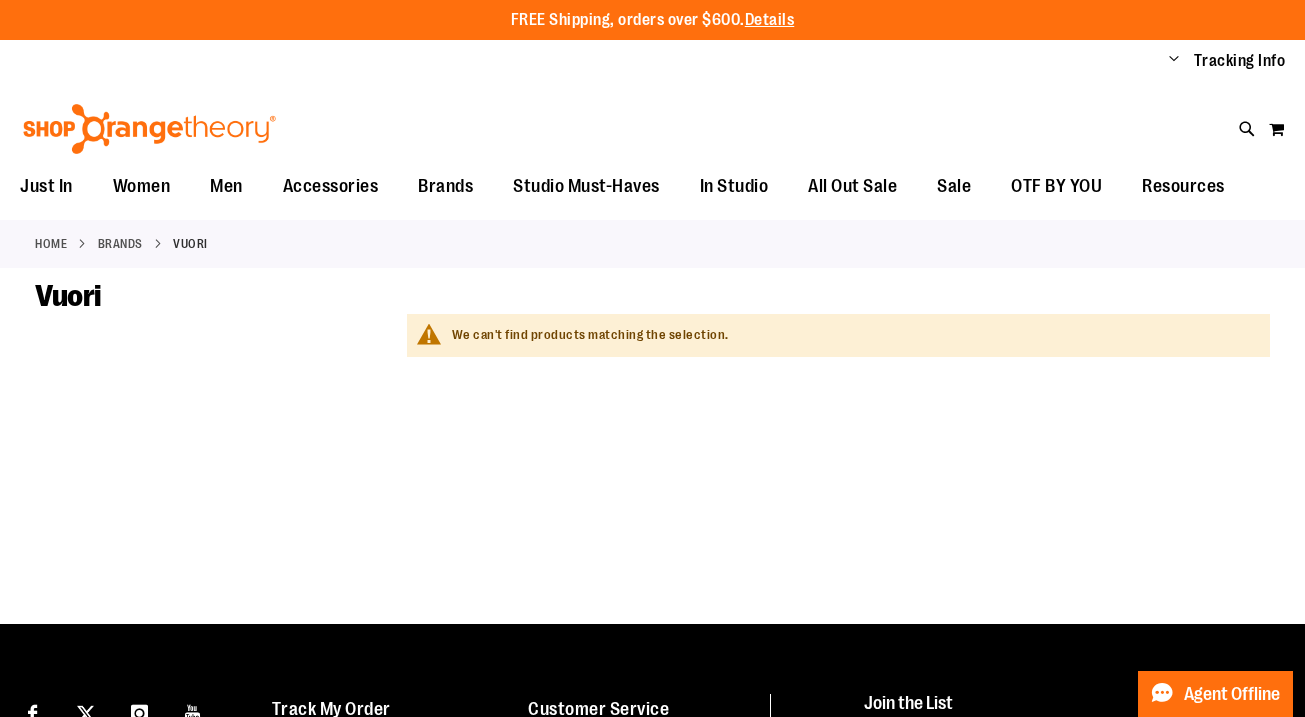 scroll, scrollTop: 0, scrollLeft: 0, axis: both 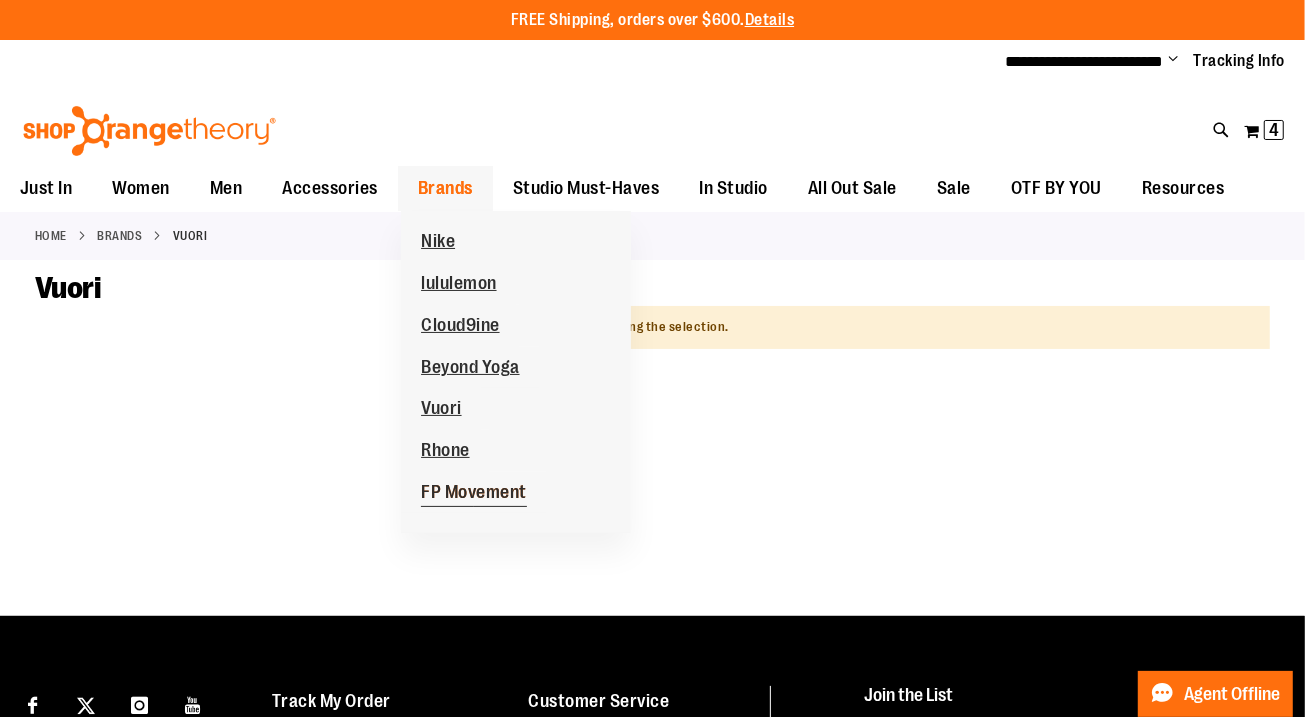 click on "FP Movement" at bounding box center (474, 494) 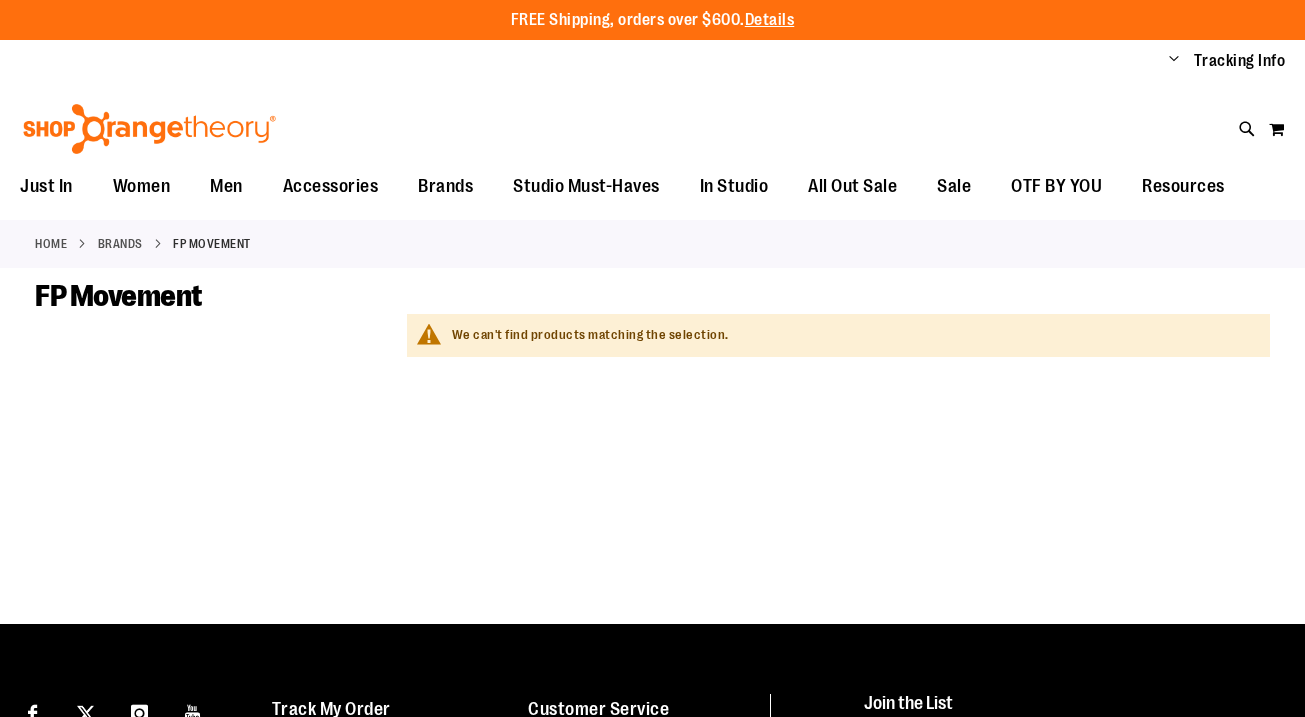 scroll, scrollTop: 0, scrollLeft: 0, axis: both 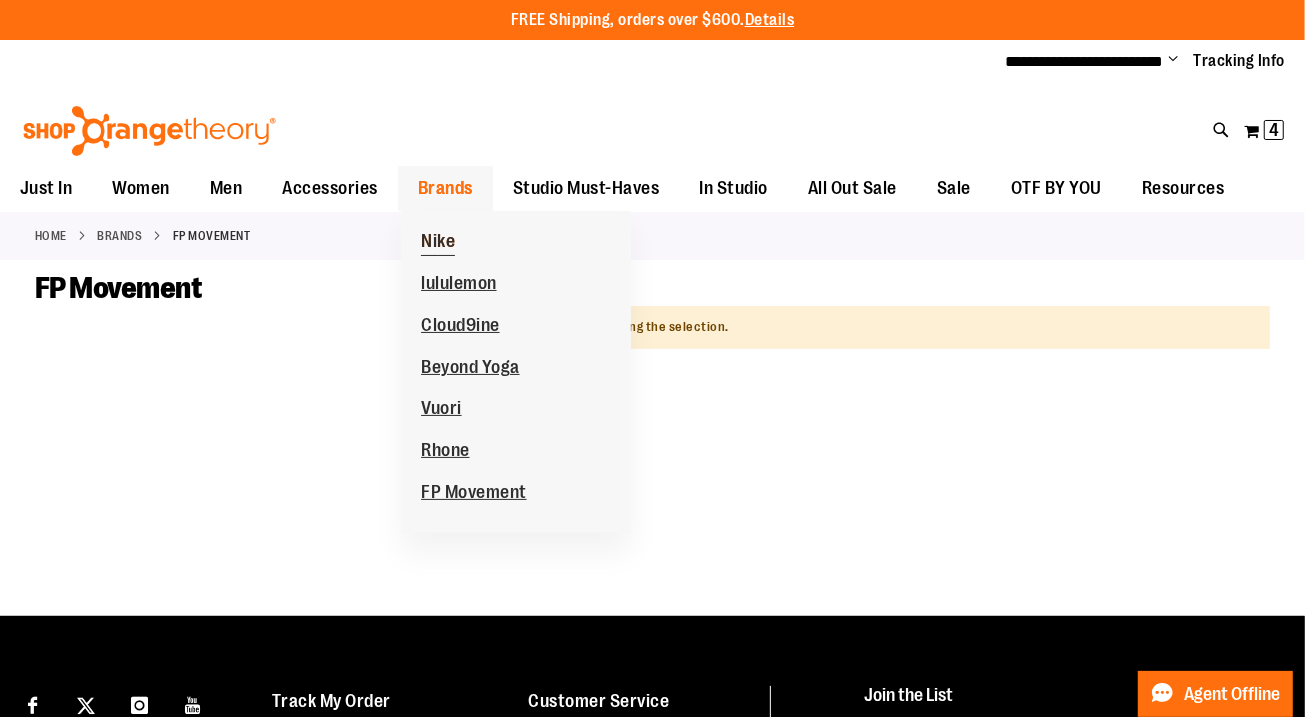 click on "Nike" at bounding box center [438, 243] 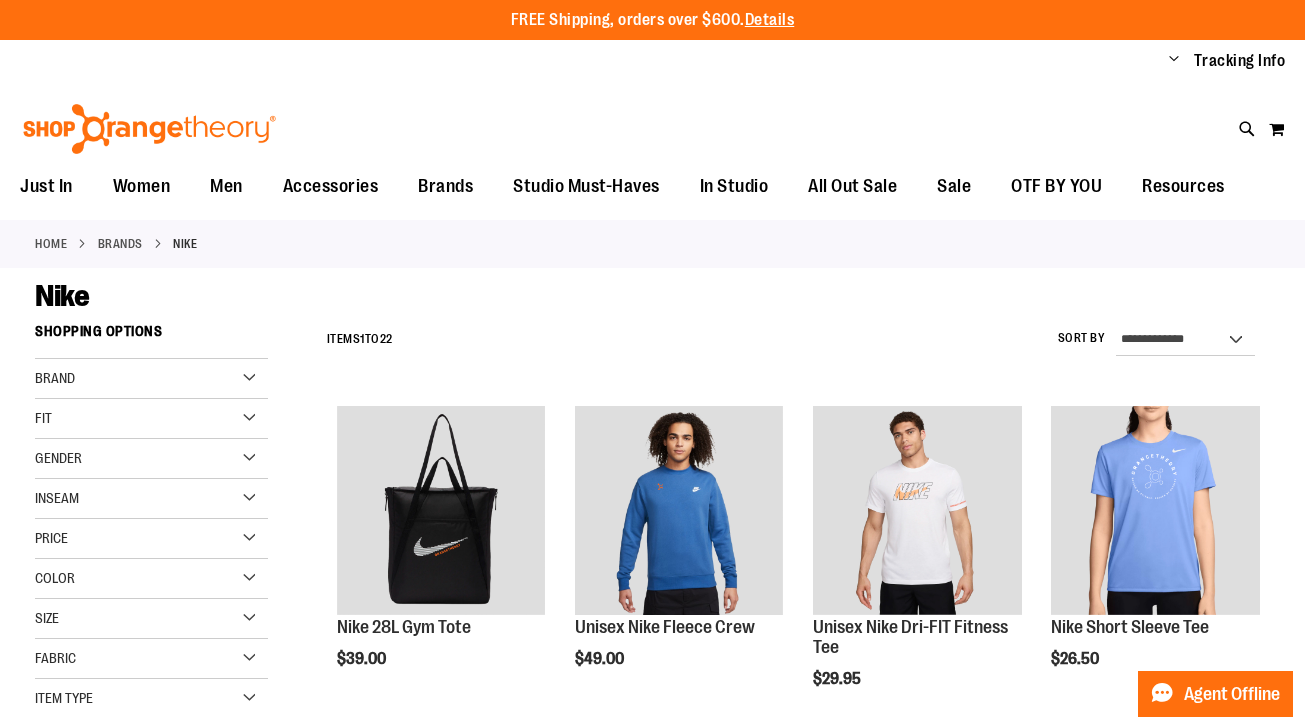 scroll, scrollTop: 0, scrollLeft: 0, axis: both 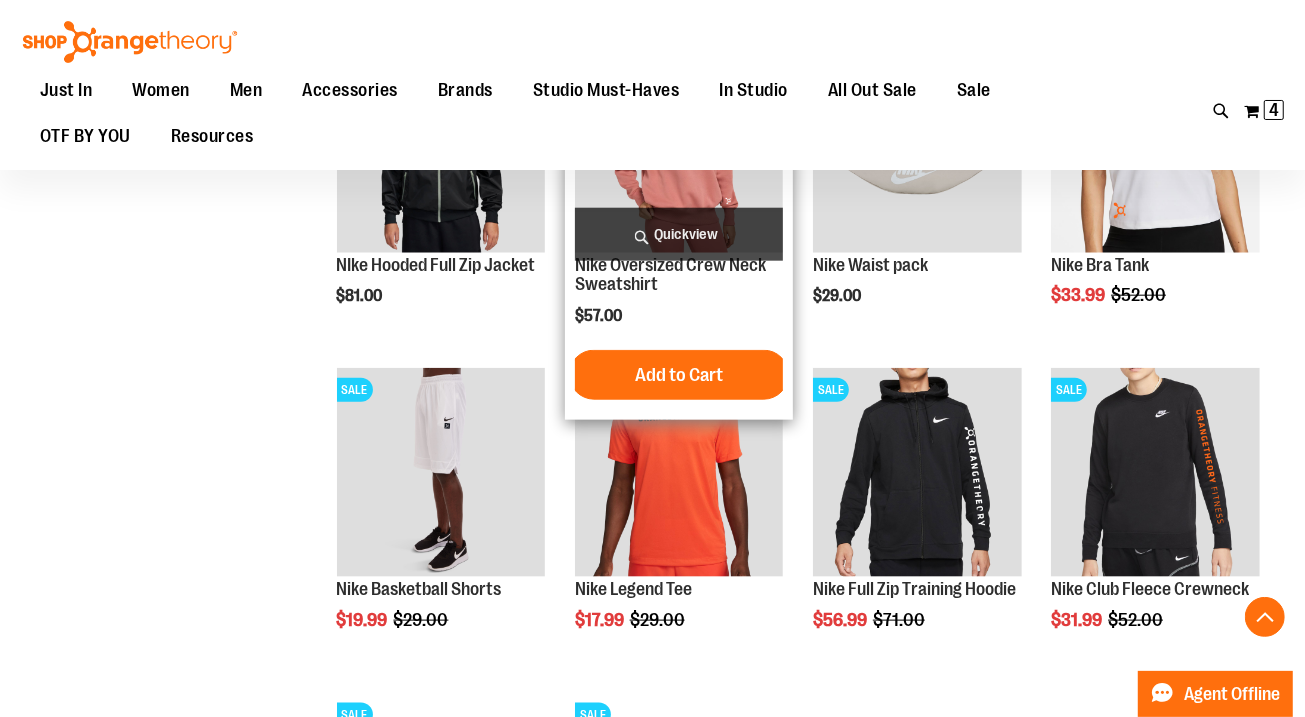 drag, startPoint x: 0, startPoint y: 0, endPoint x: 715, endPoint y: 347, distance: 794.754 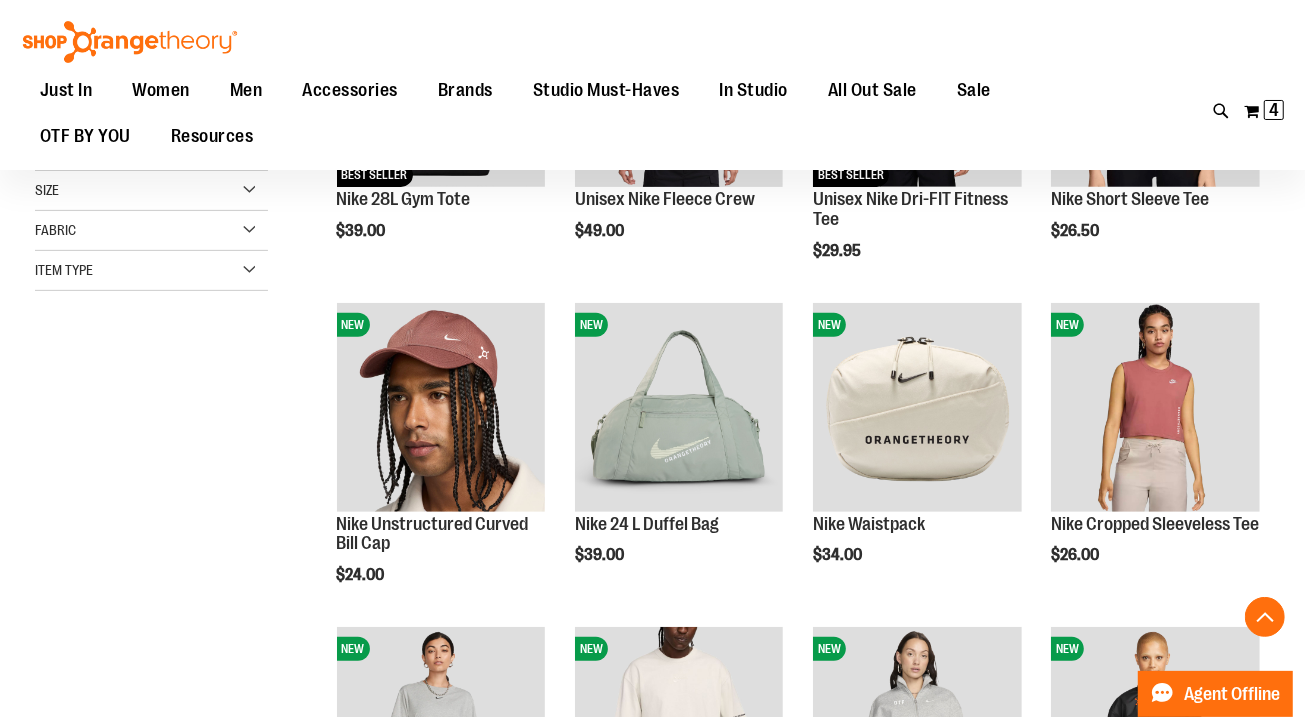 scroll, scrollTop: 332, scrollLeft: 0, axis: vertical 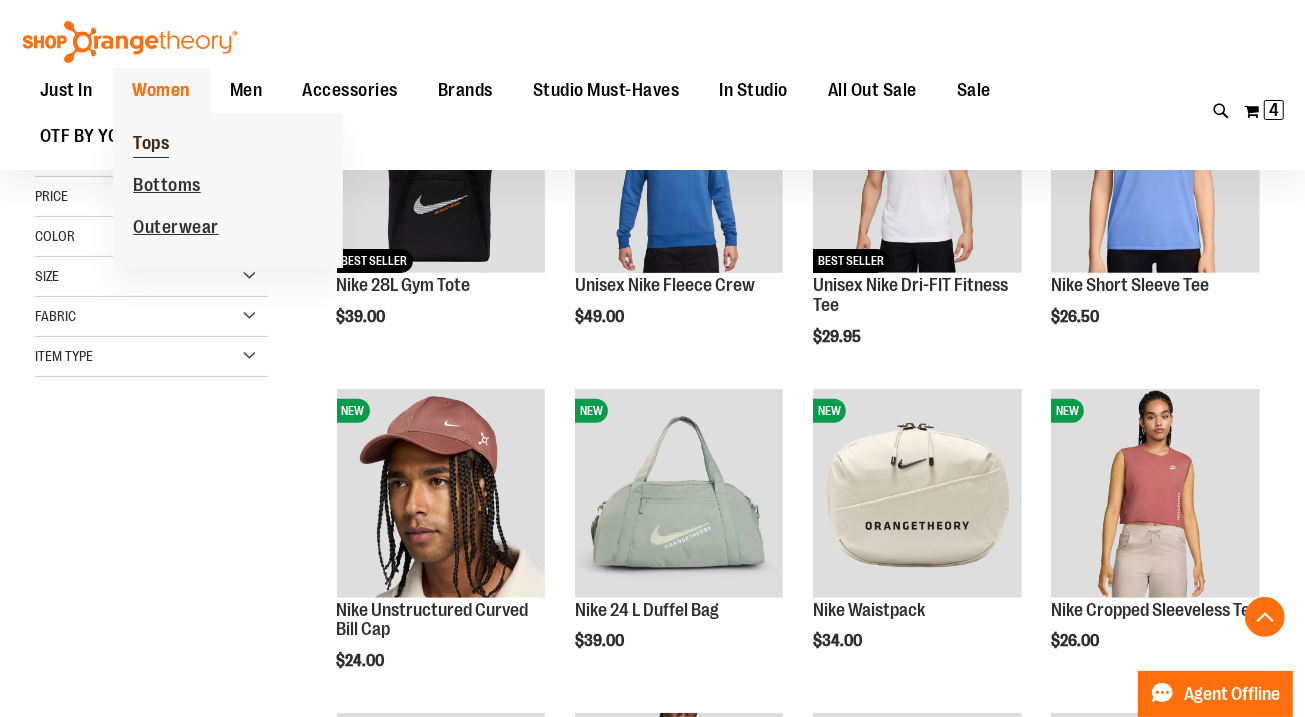 click on "Tops" at bounding box center (151, 145) 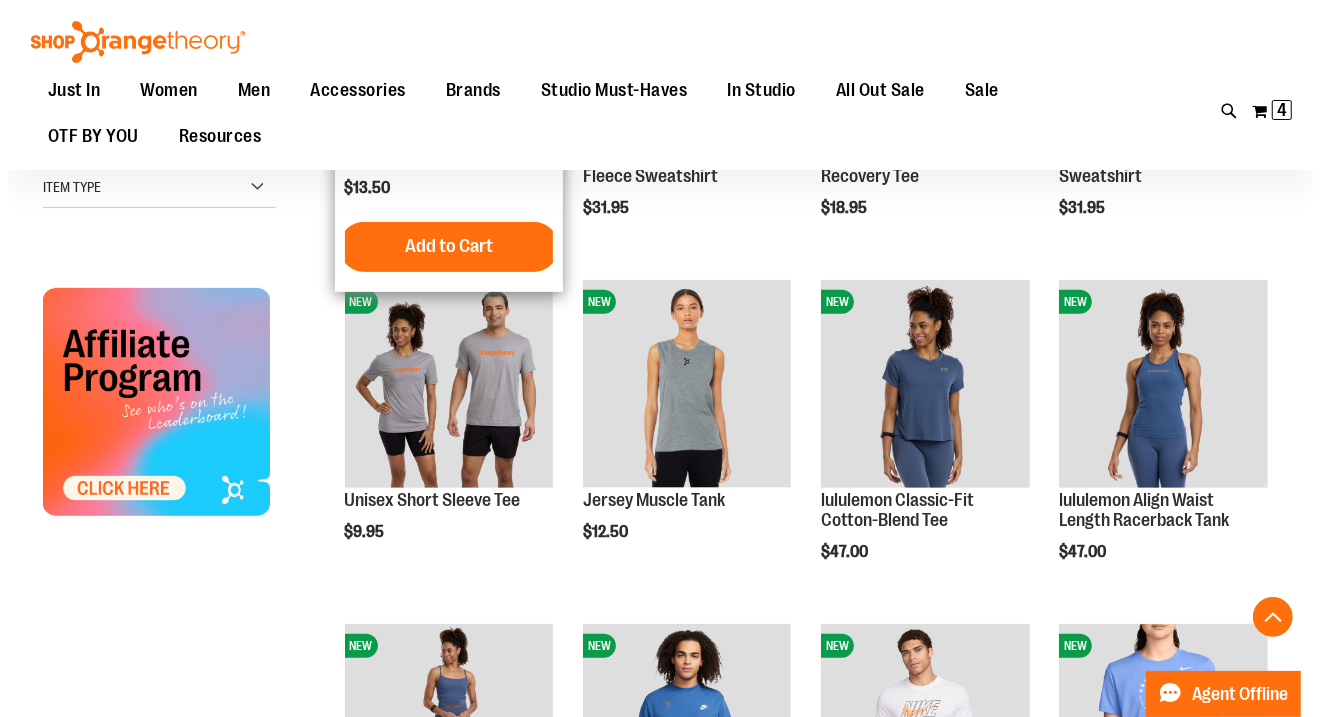 scroll, scrollTop: 466, scrollLeft: 0, axis: vertical 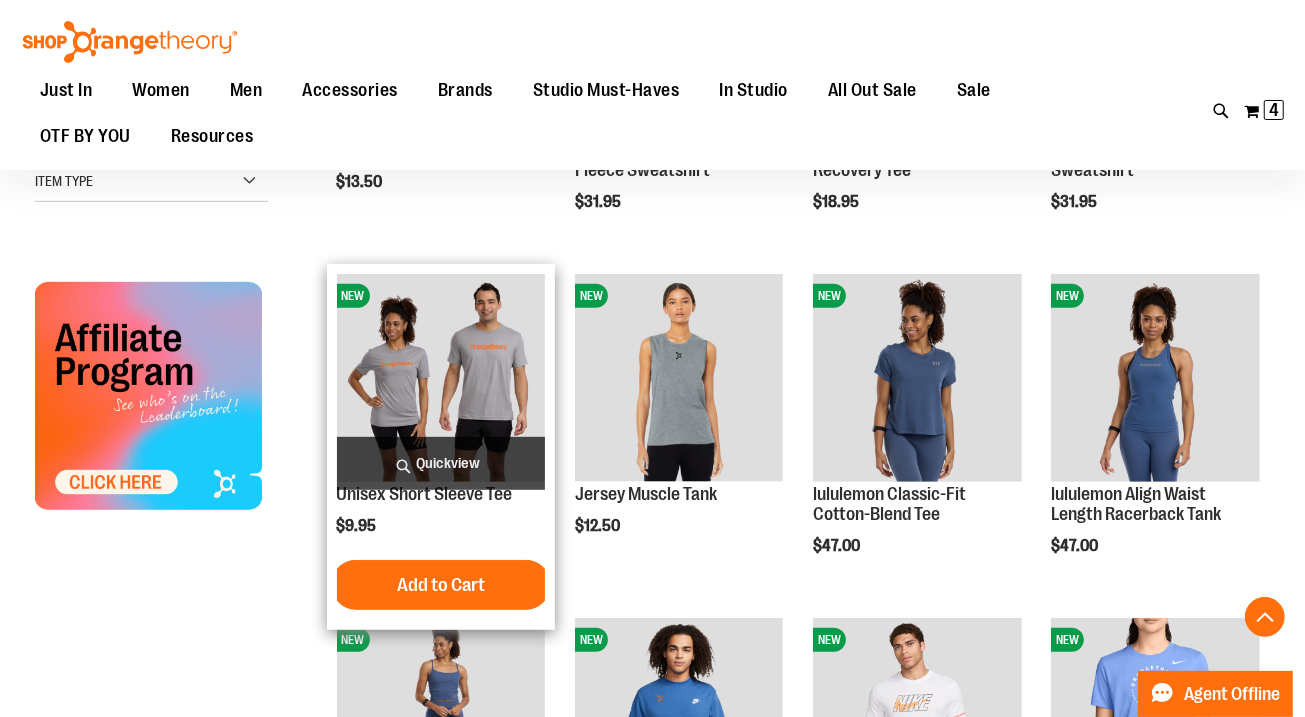 click on "Quickview" at bounding box center (441, 463) 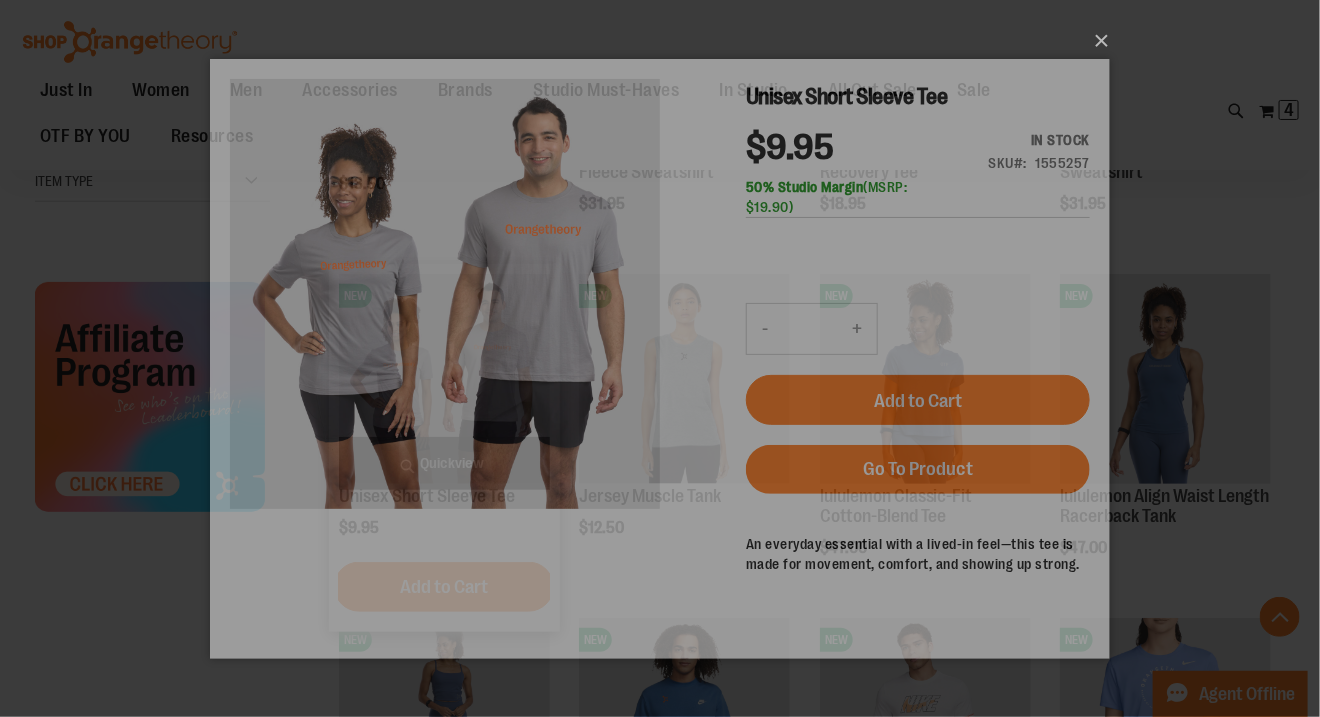 scroll, scrollTop: 0, scrollLeft: 0, axis: both 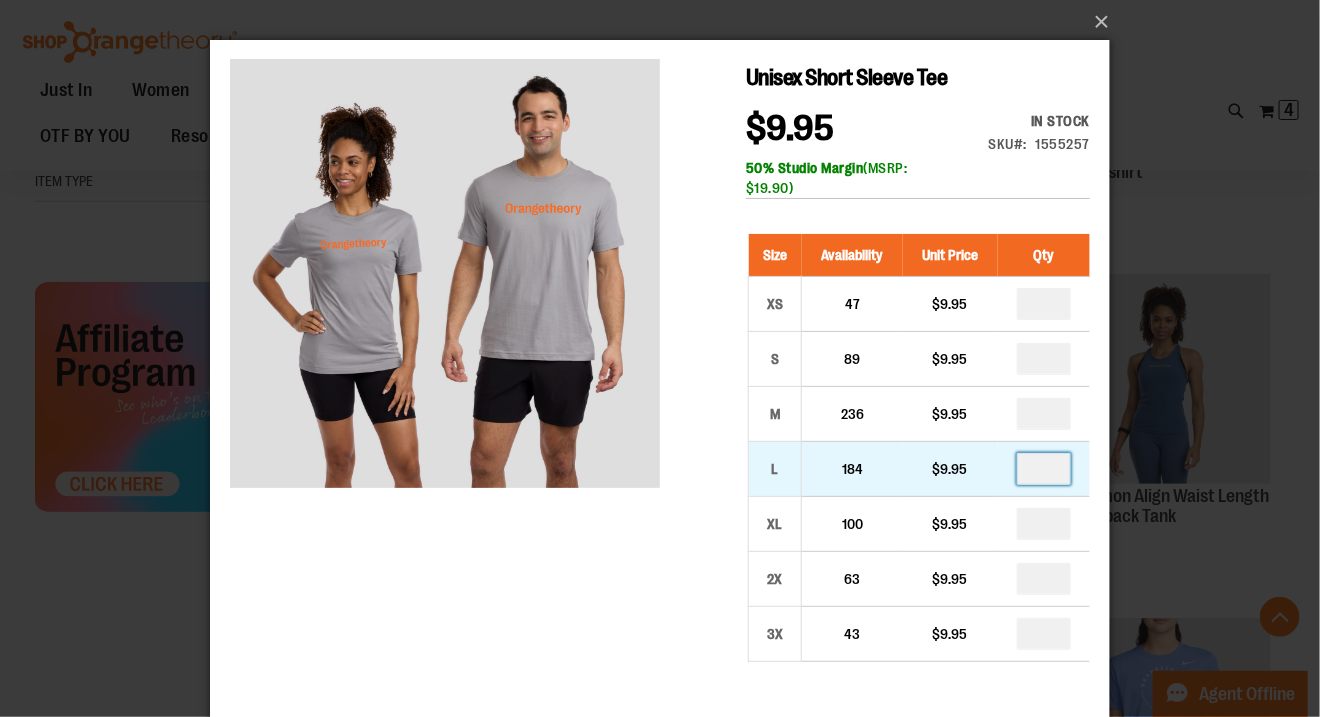 click at bounding box center (1043, 468) 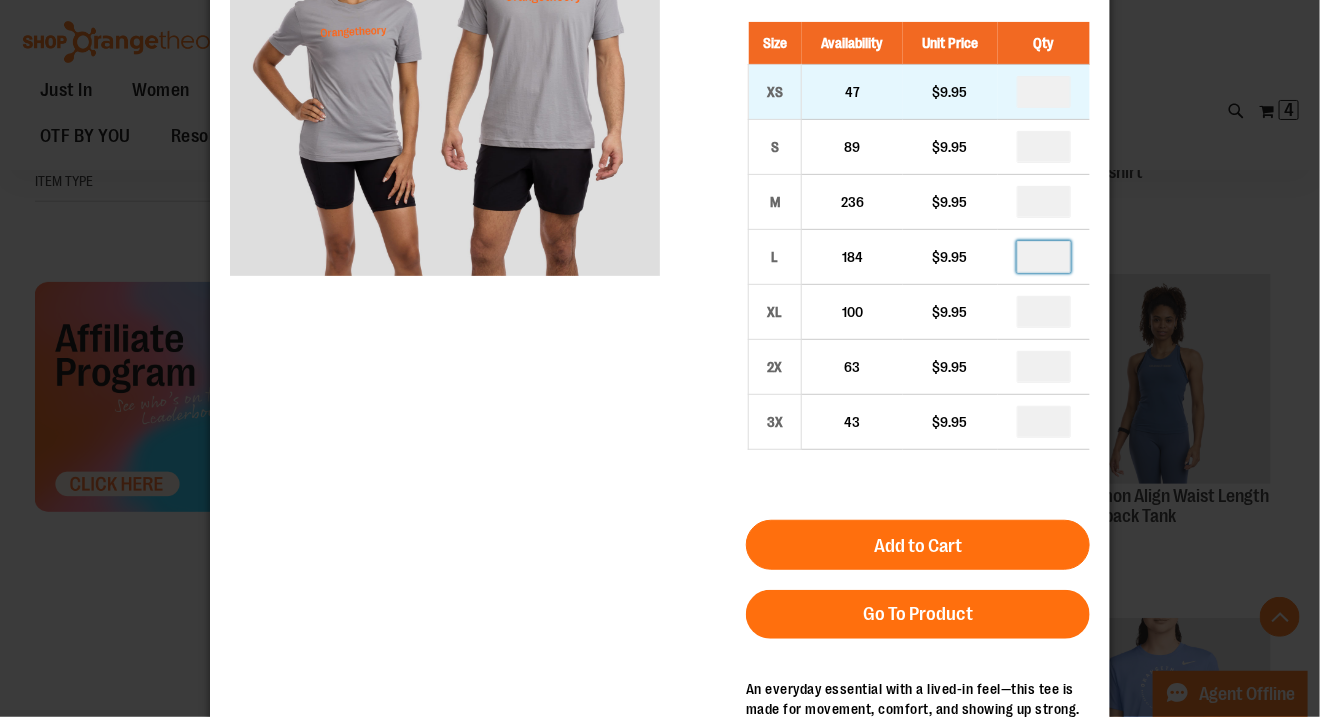 scroll, scrollTop: 218, scrollLeft: 0, axis: vertical 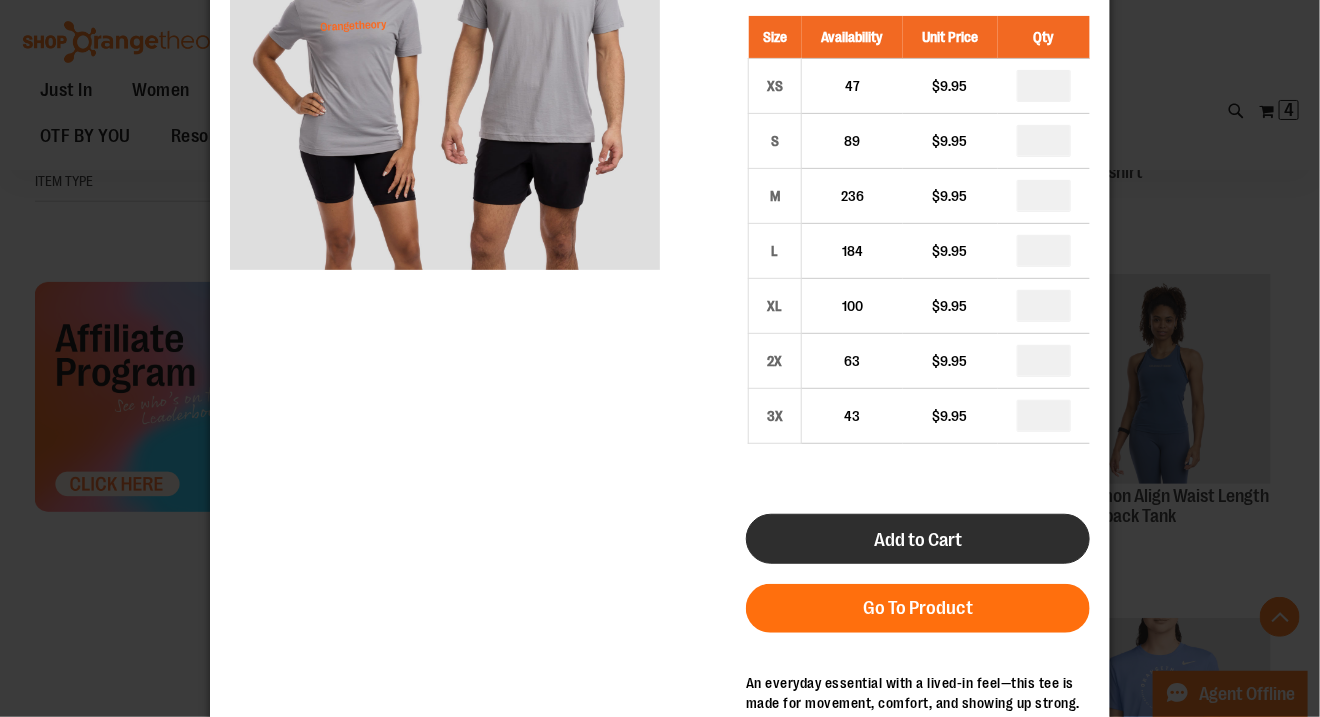 click on "Add to Cart" at bounding box center (917, 541) 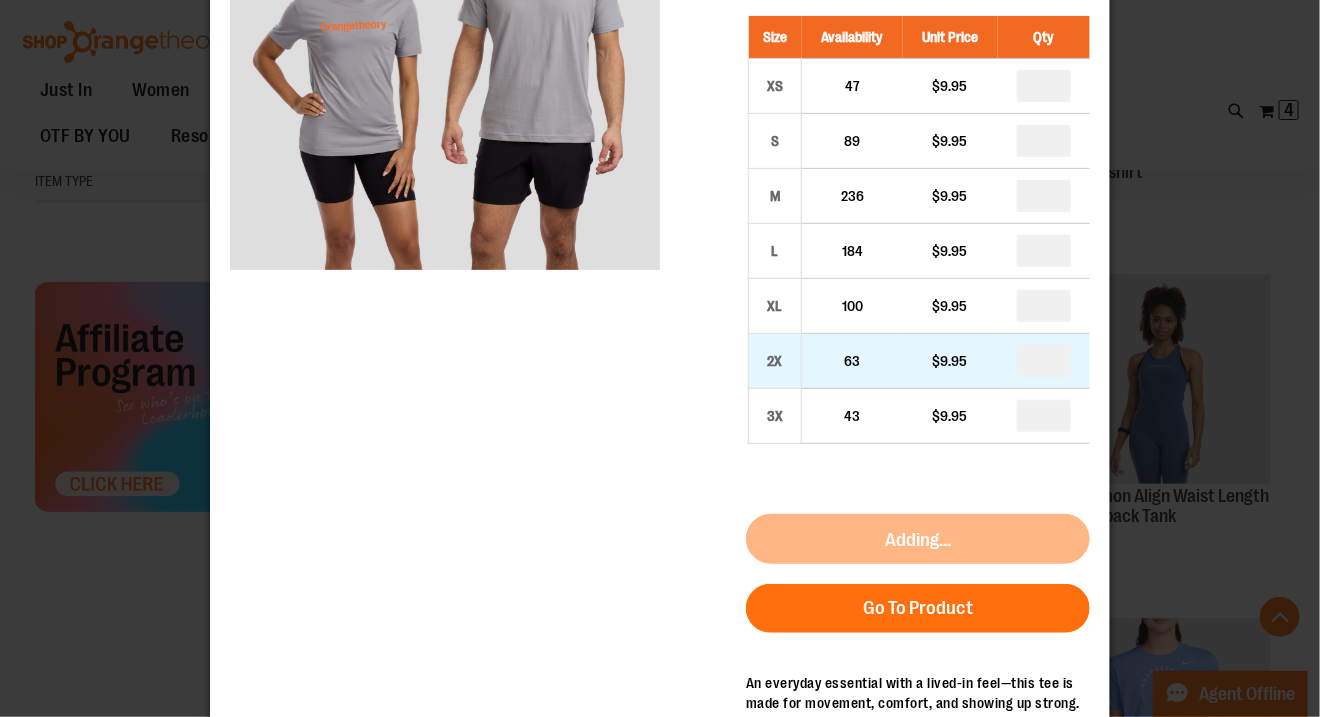 scroll, scrollTop: 0, scrollLeft: 0, axis: both 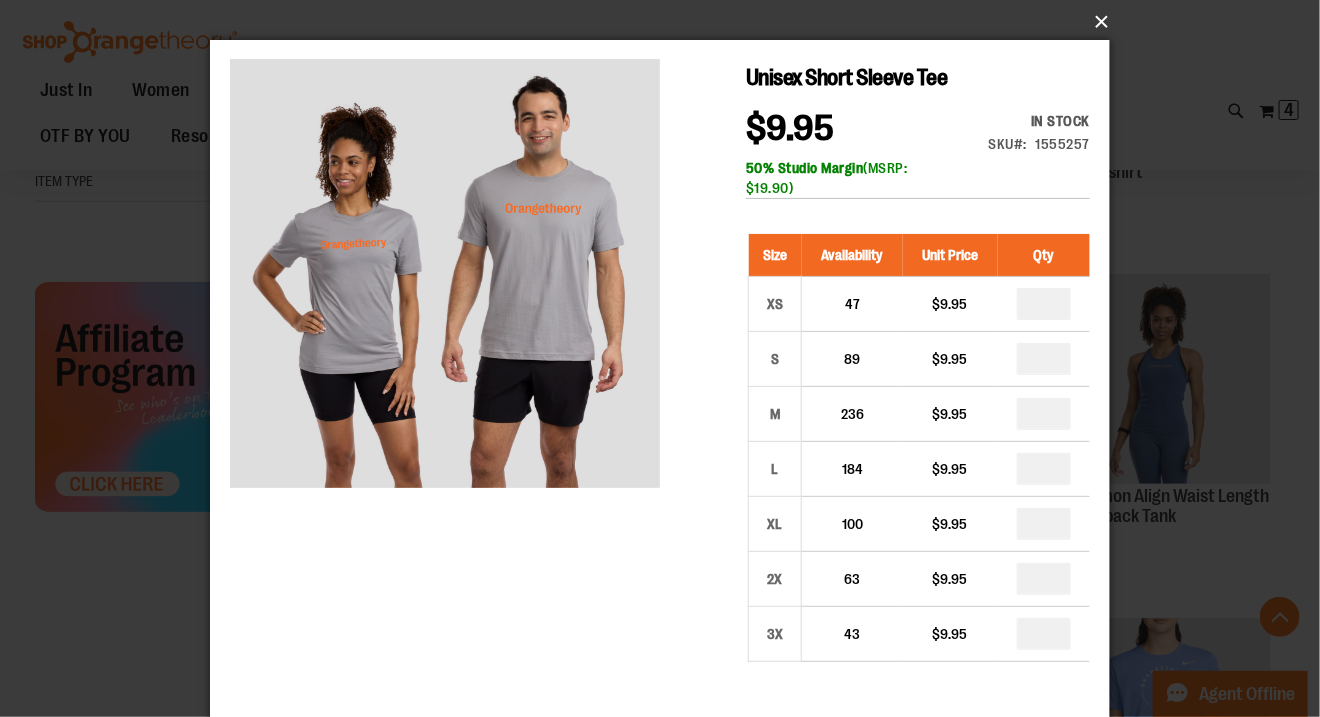 click on "×" at bounding box center [666, 22] 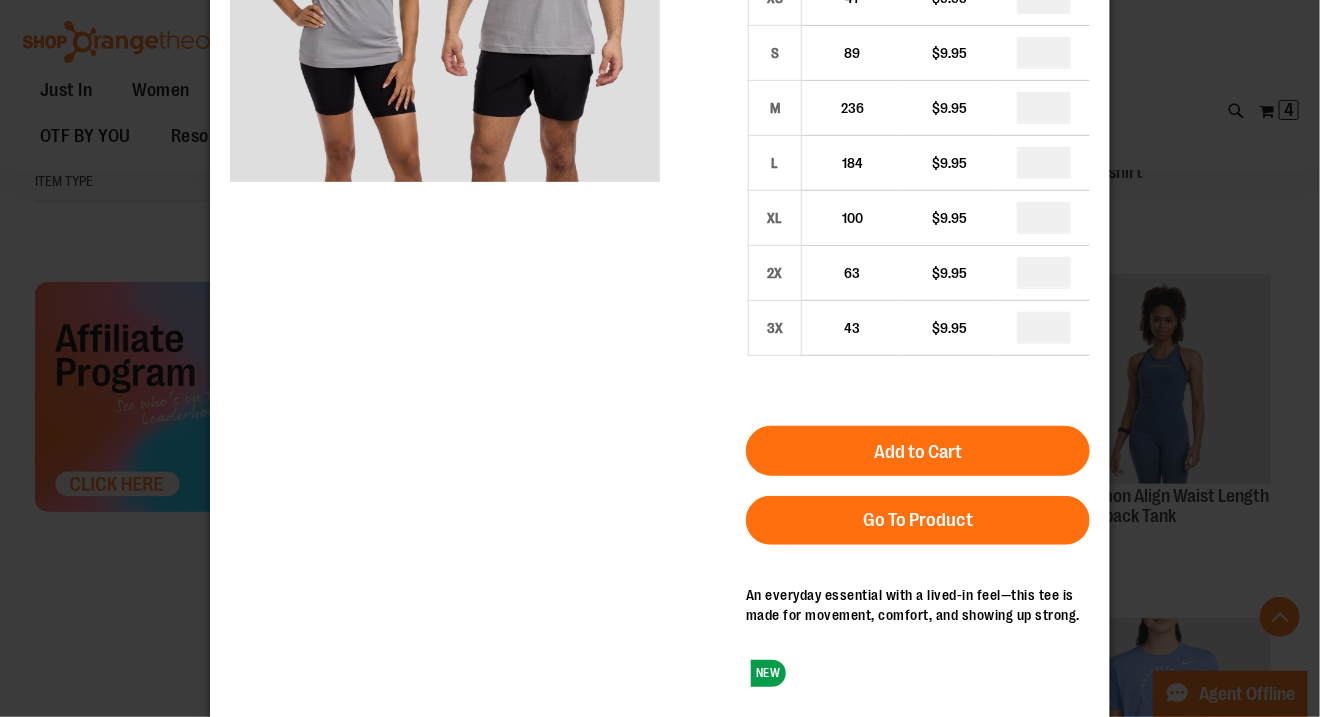 scroll, scrollTop: 0, scrollLeft: 0, axis: both 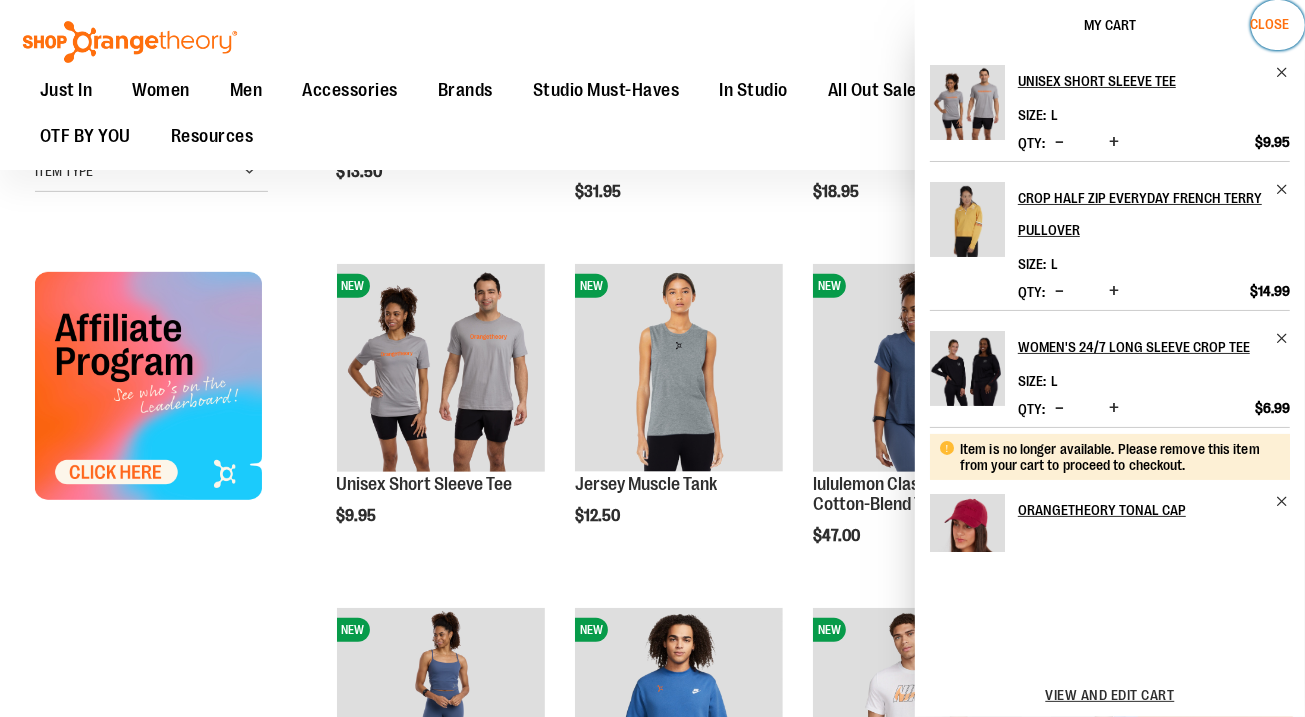 click on "Close" at bounding box center (1269, 24) 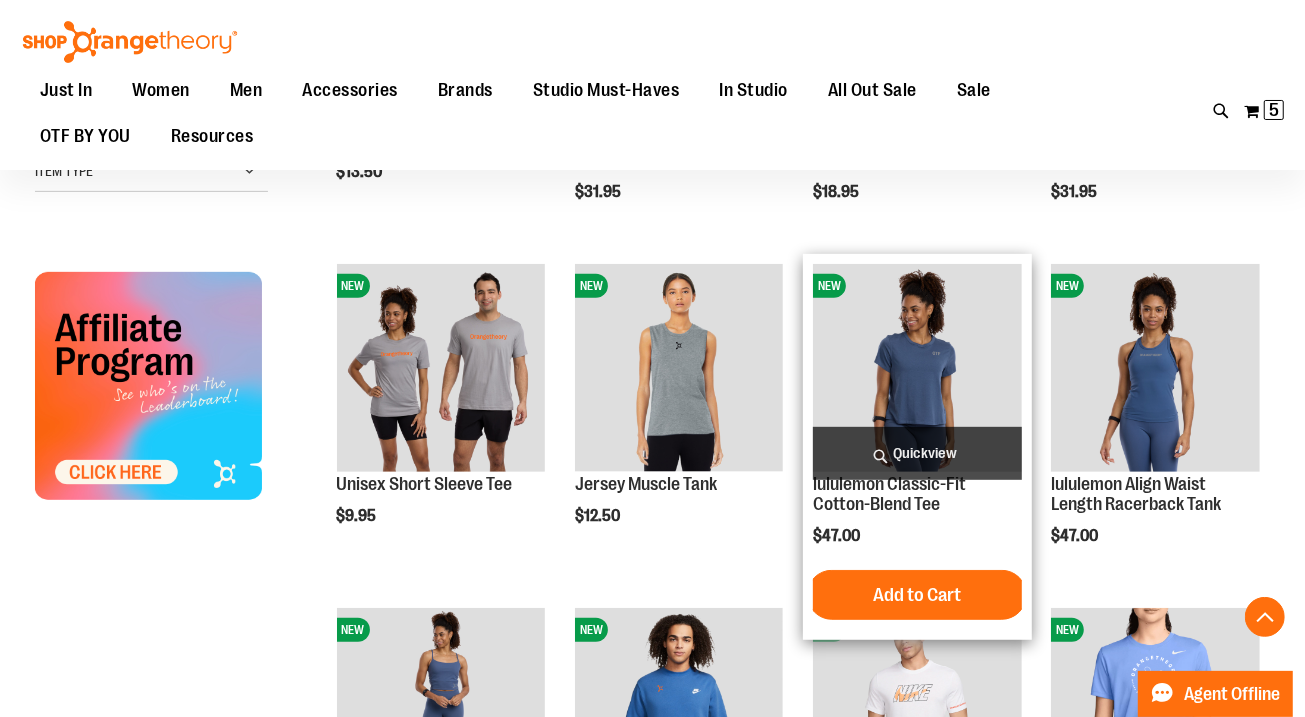 scroll, scrollTop: 591, scrollLeft: 0, axis: vertical 